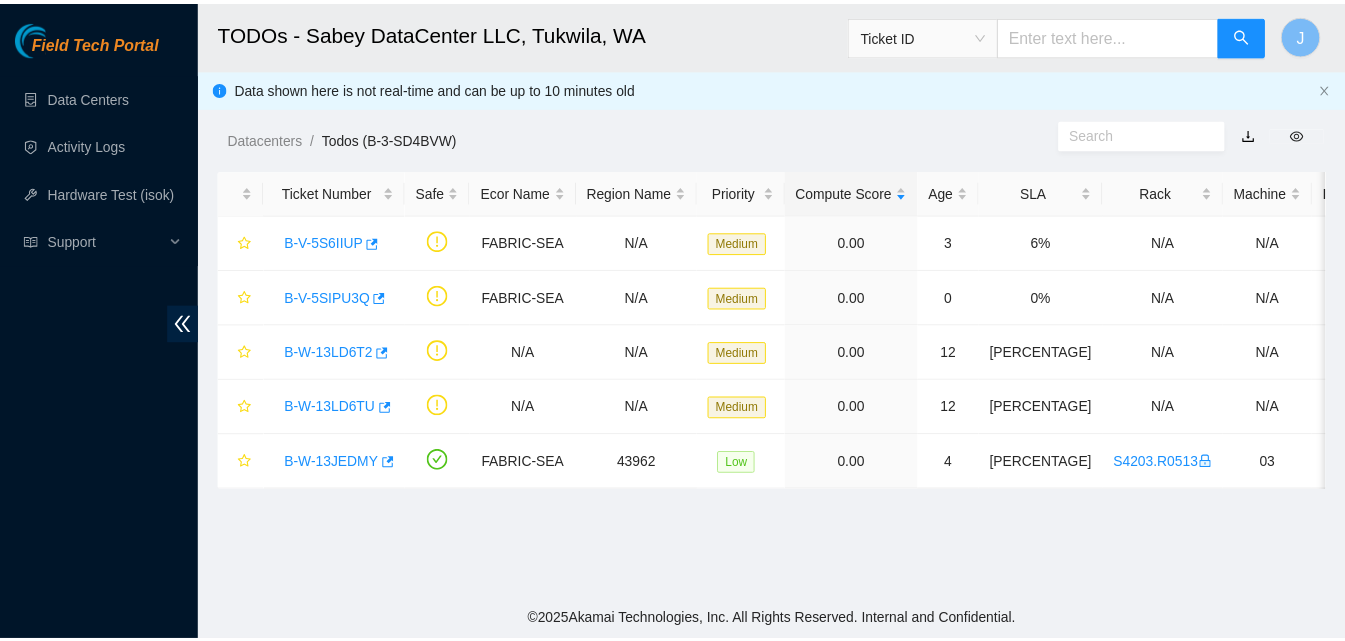 scroll, scrollTop: 0, scrollLeft: 0, axis: both 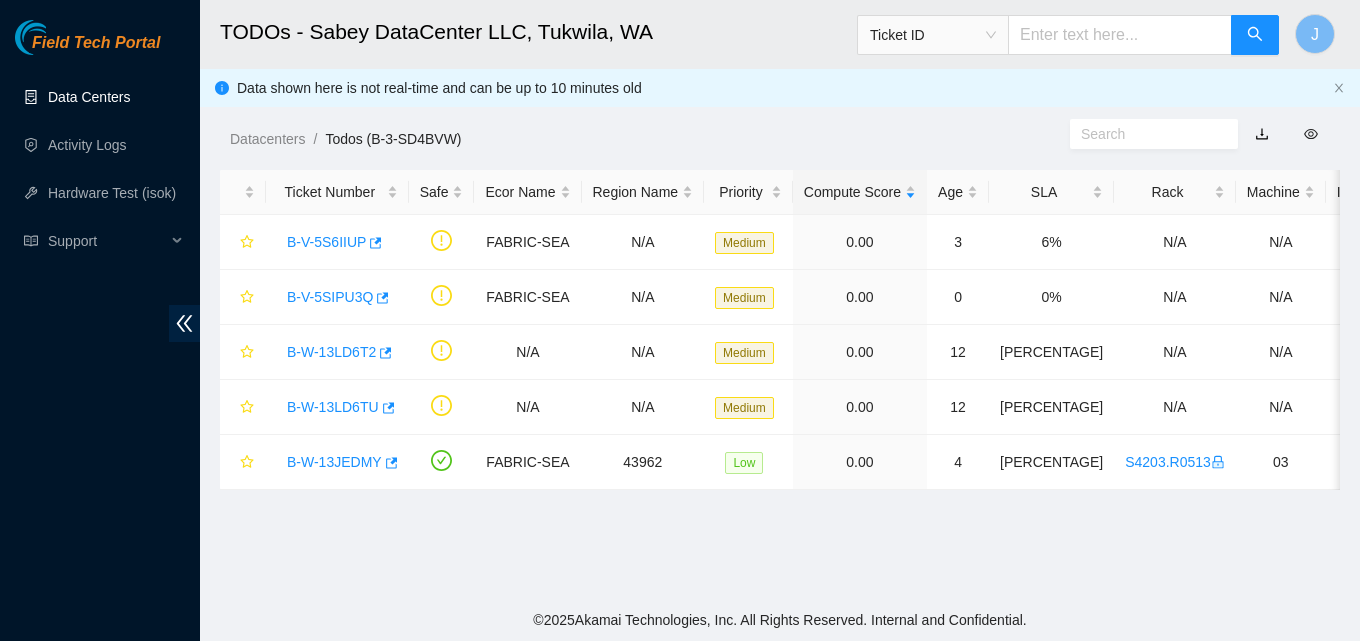 click on "Data Centers" at bounding box center [89, 97] 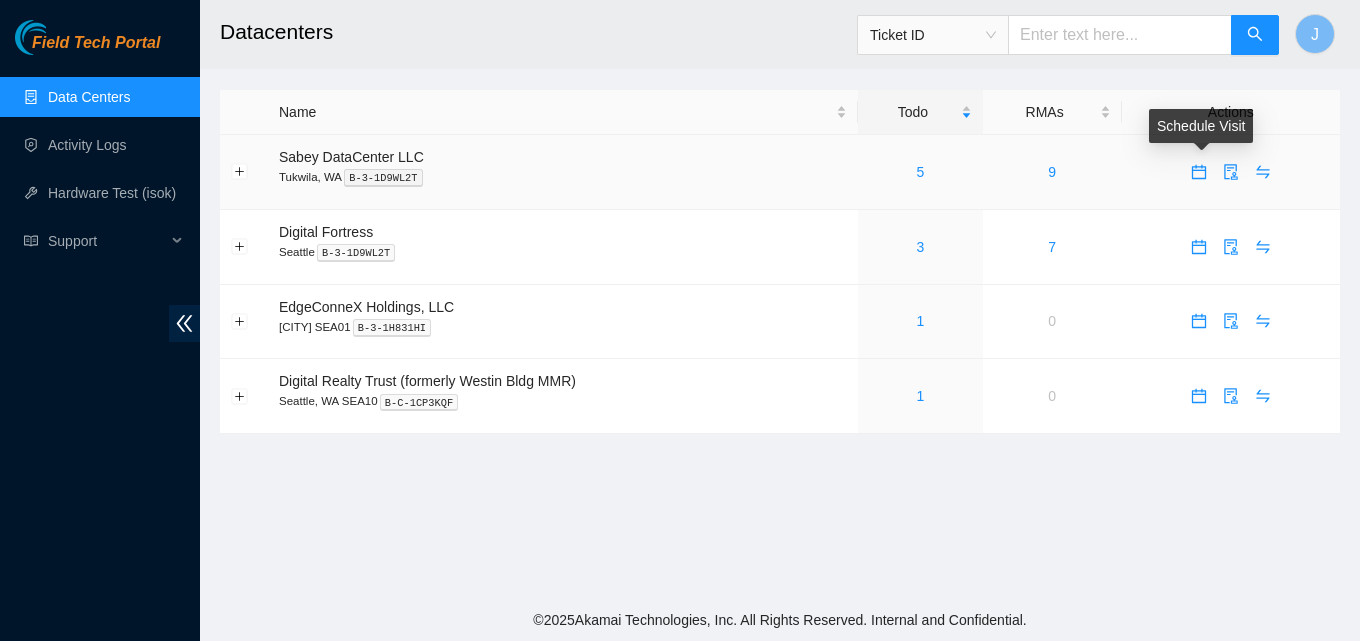 click 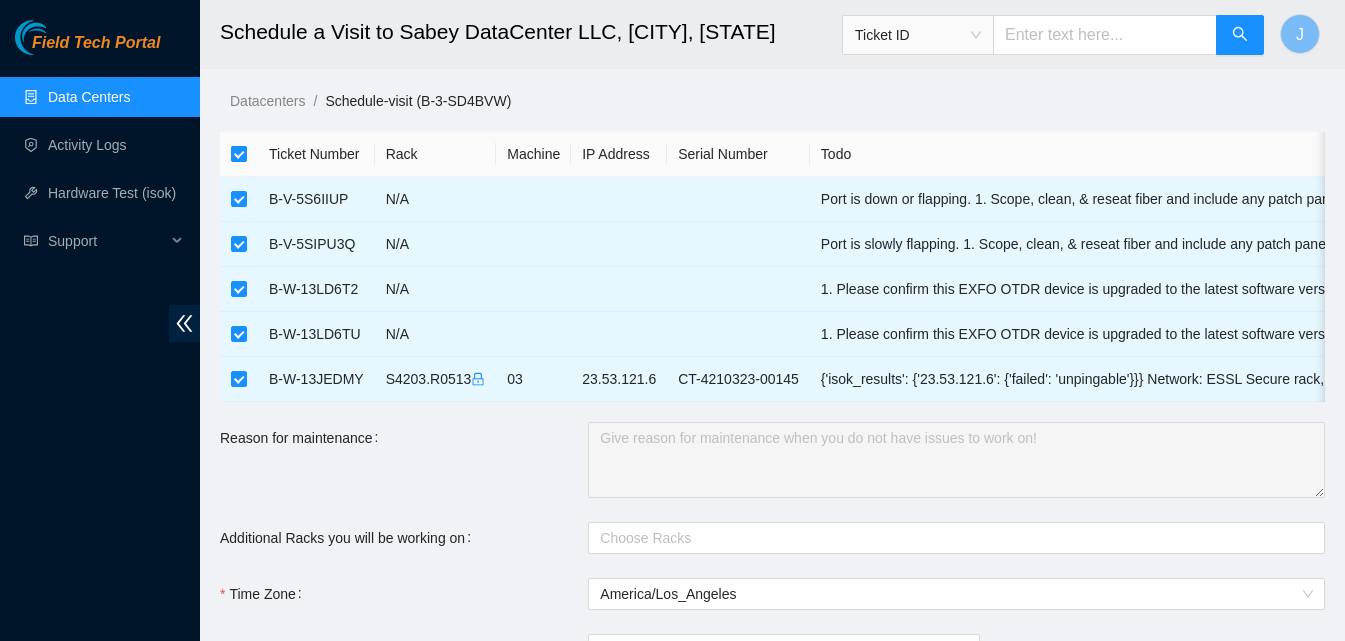 click at bounding box center [239, 154] 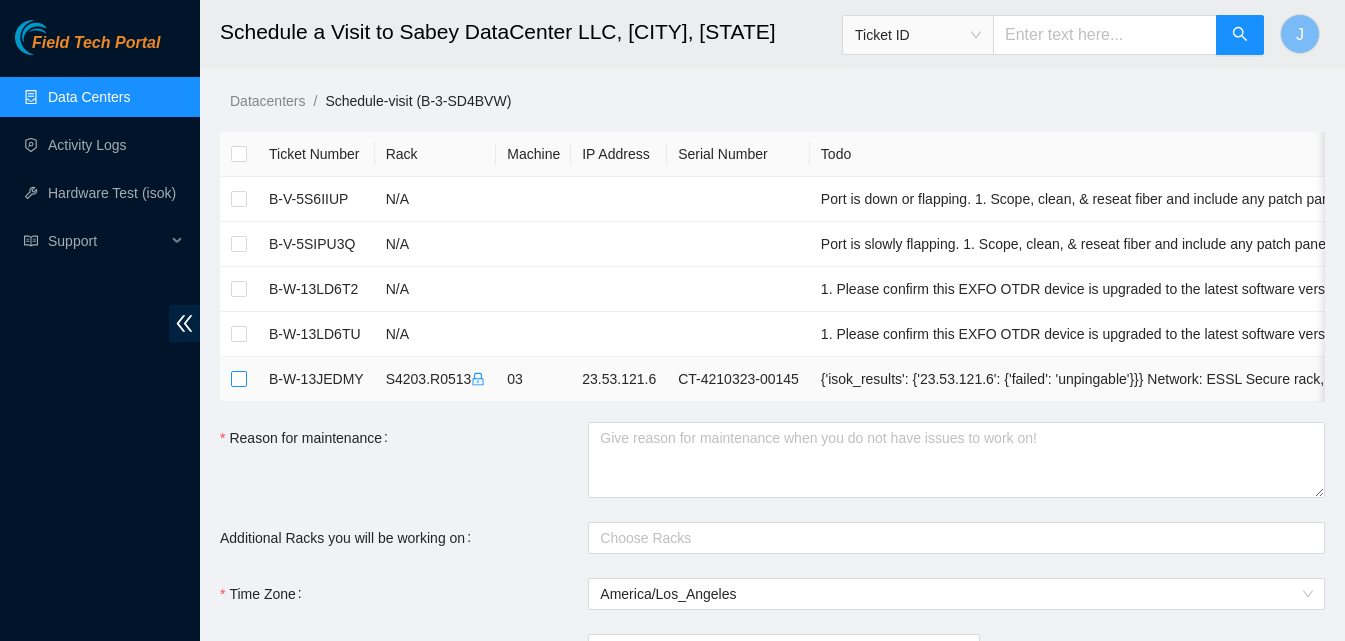 click at bounding box center [239, 379] 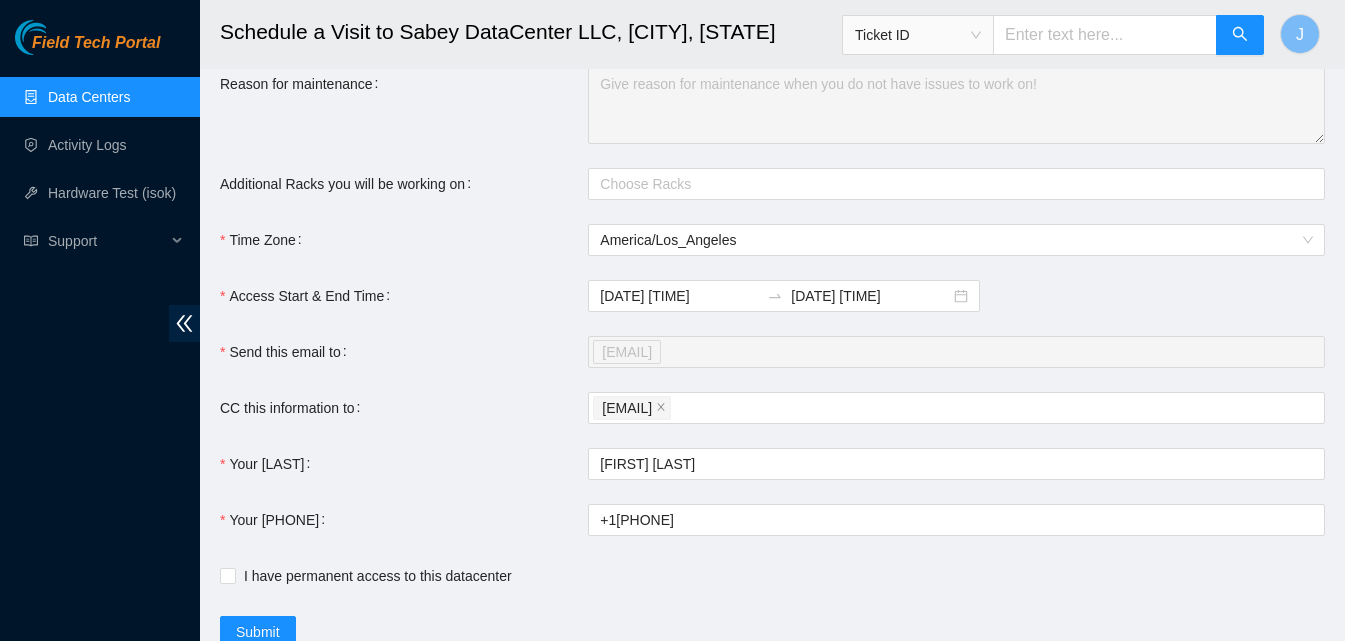 scroll, scrollTop: 400, scrollLeft: 0, axis: vertical 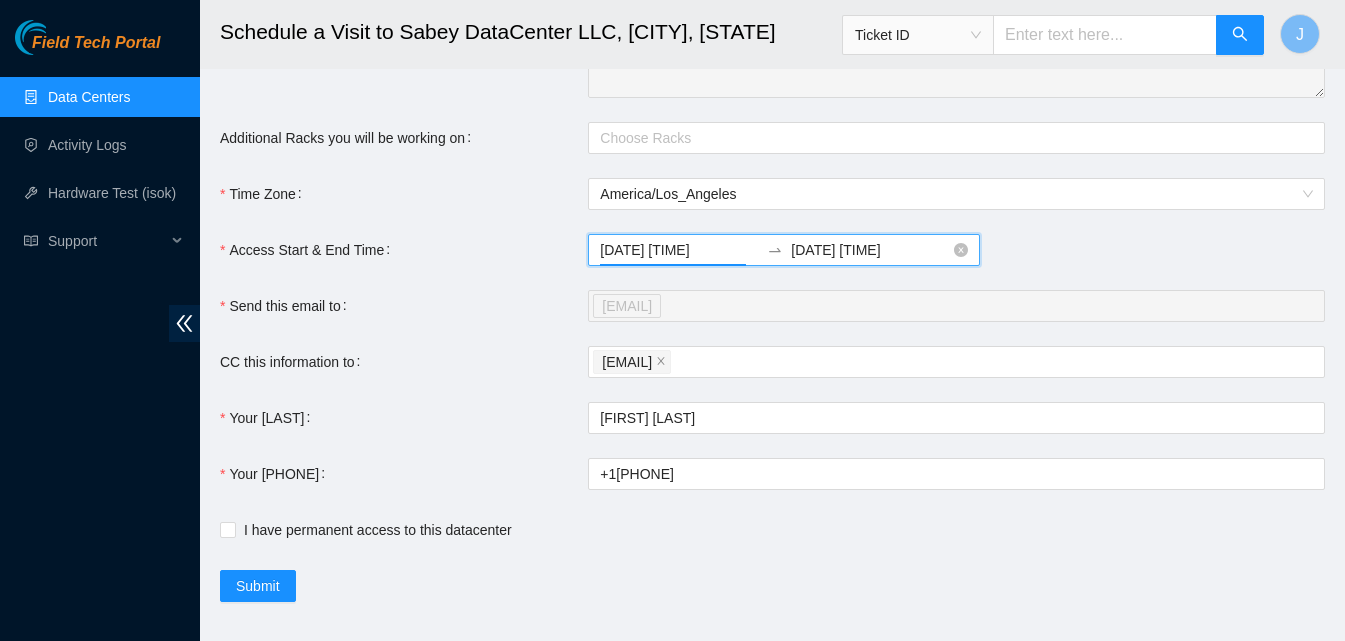 click on "[DATE] [TIME]" at bounding box center [679, 250] 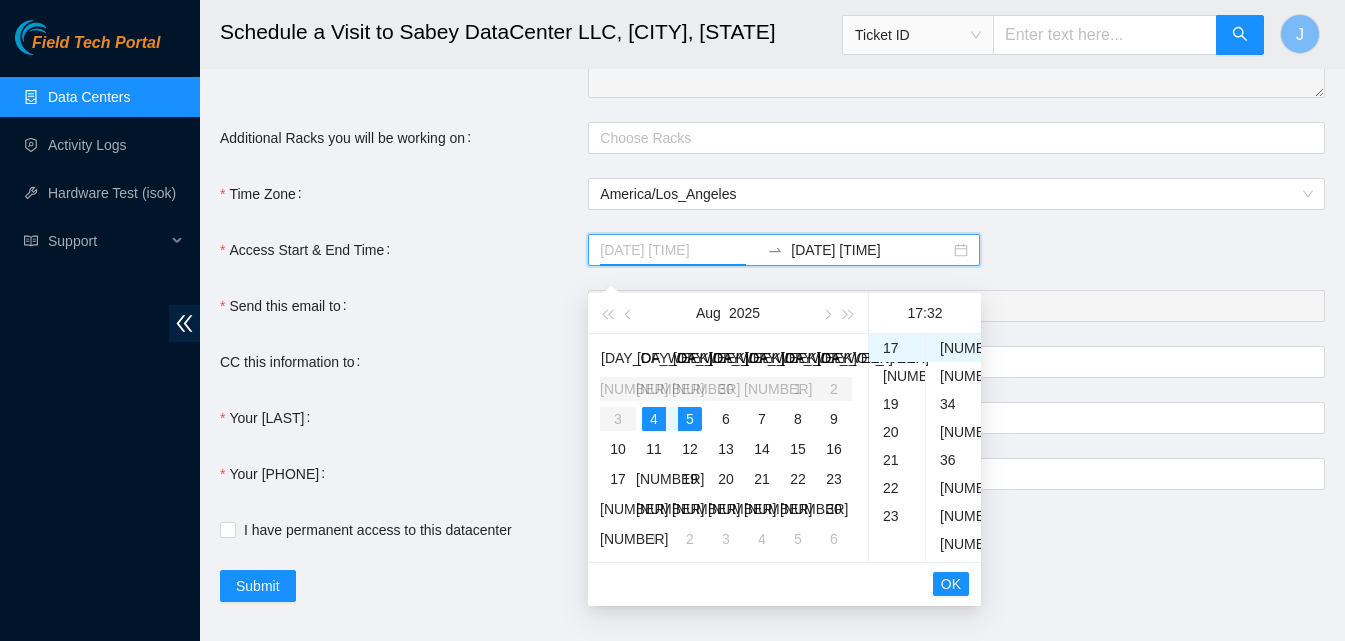 click on "5" at bounding box center (690, 419) 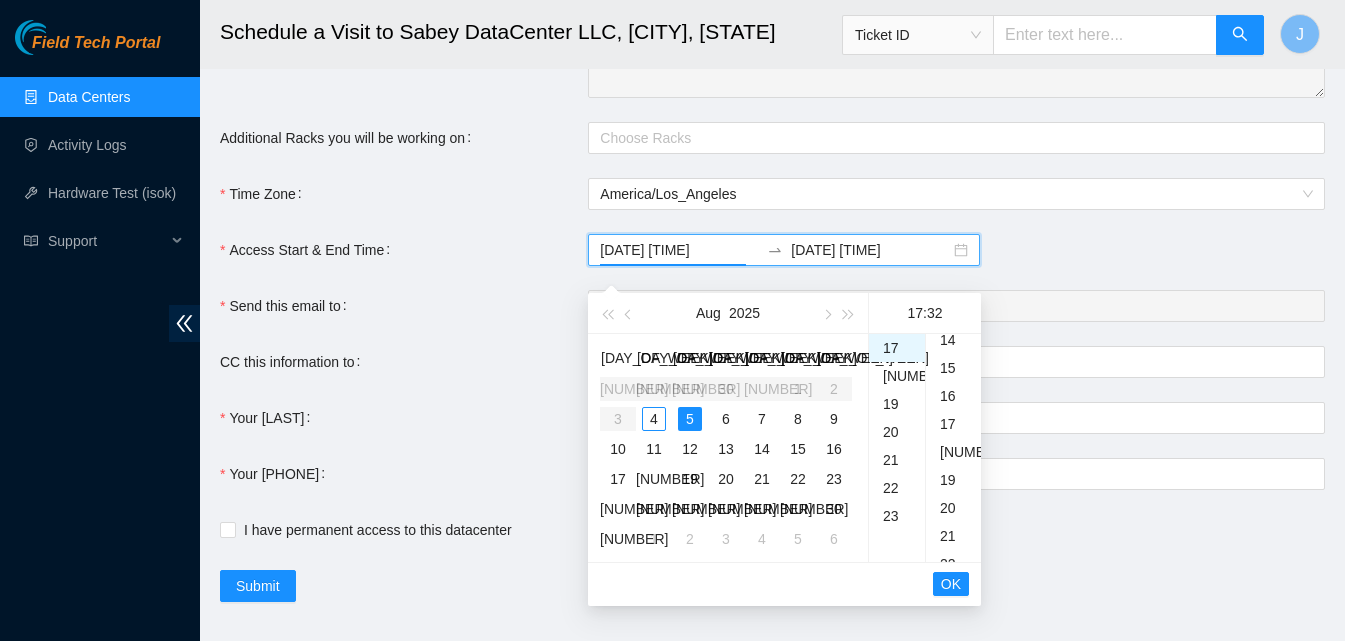 scroll, scrollTop: 396, scrollLeft: 0, axis: vertical 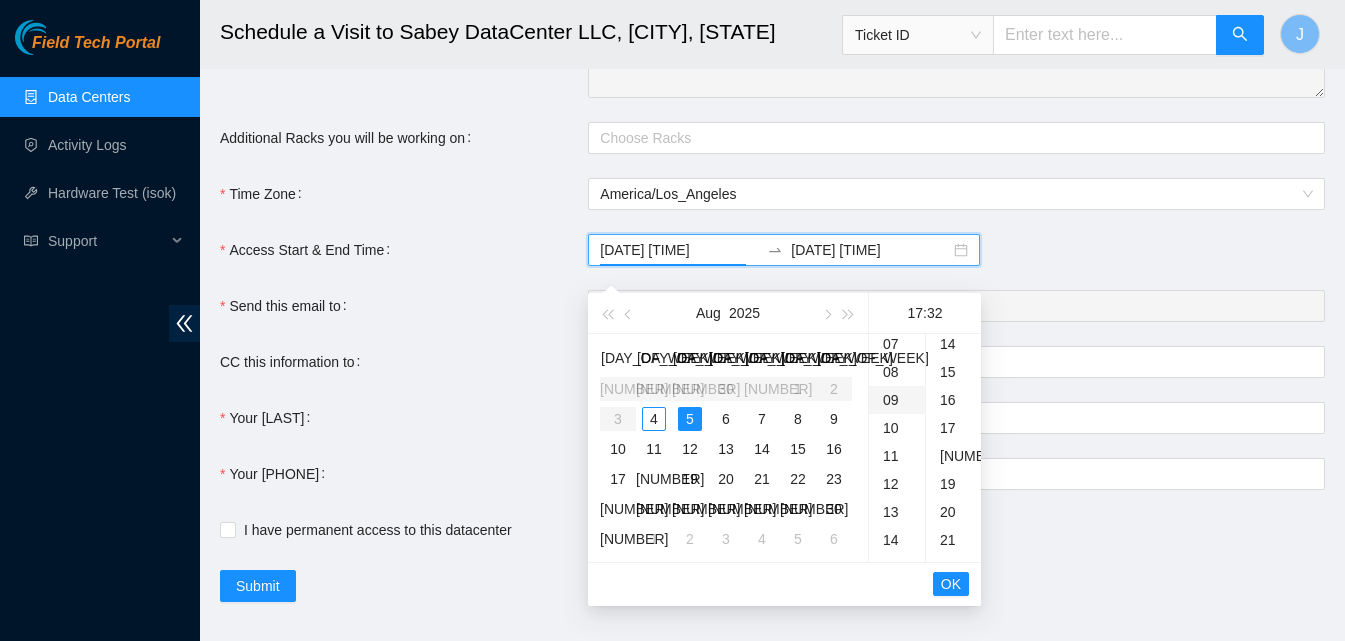 click on "09" at bounding box center [897, 400] 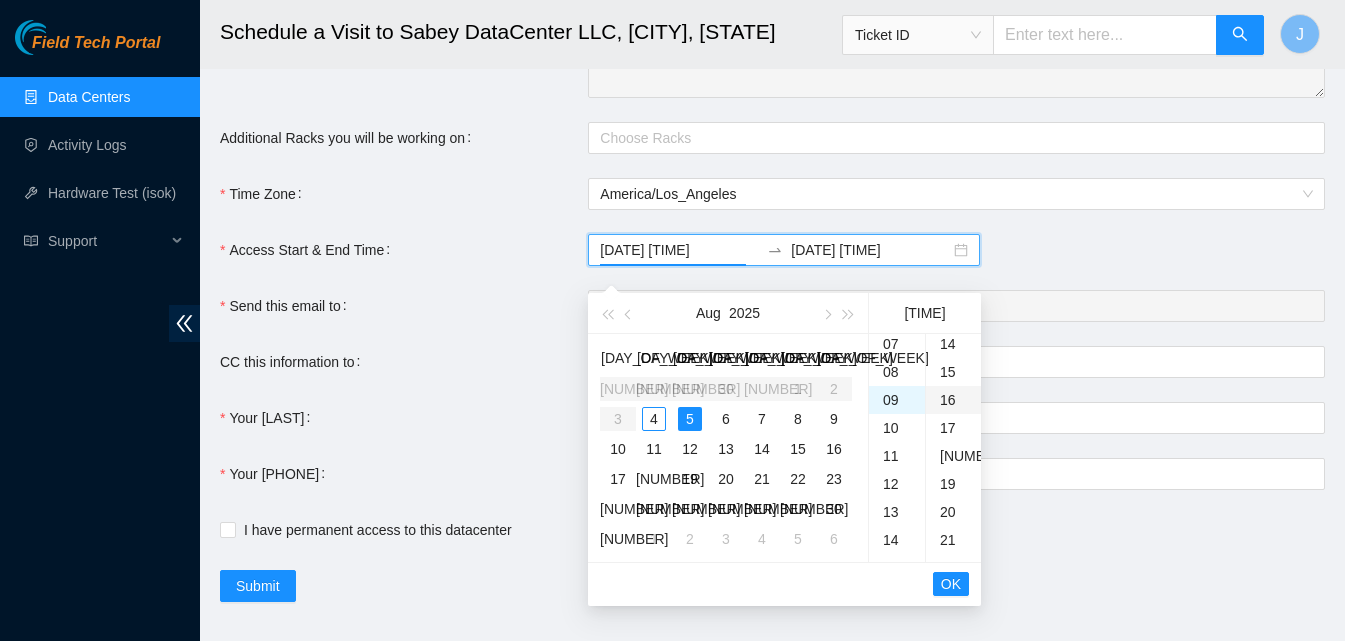 scroll, scrollTop: 252, scrollLeft: 0, axis: vertical 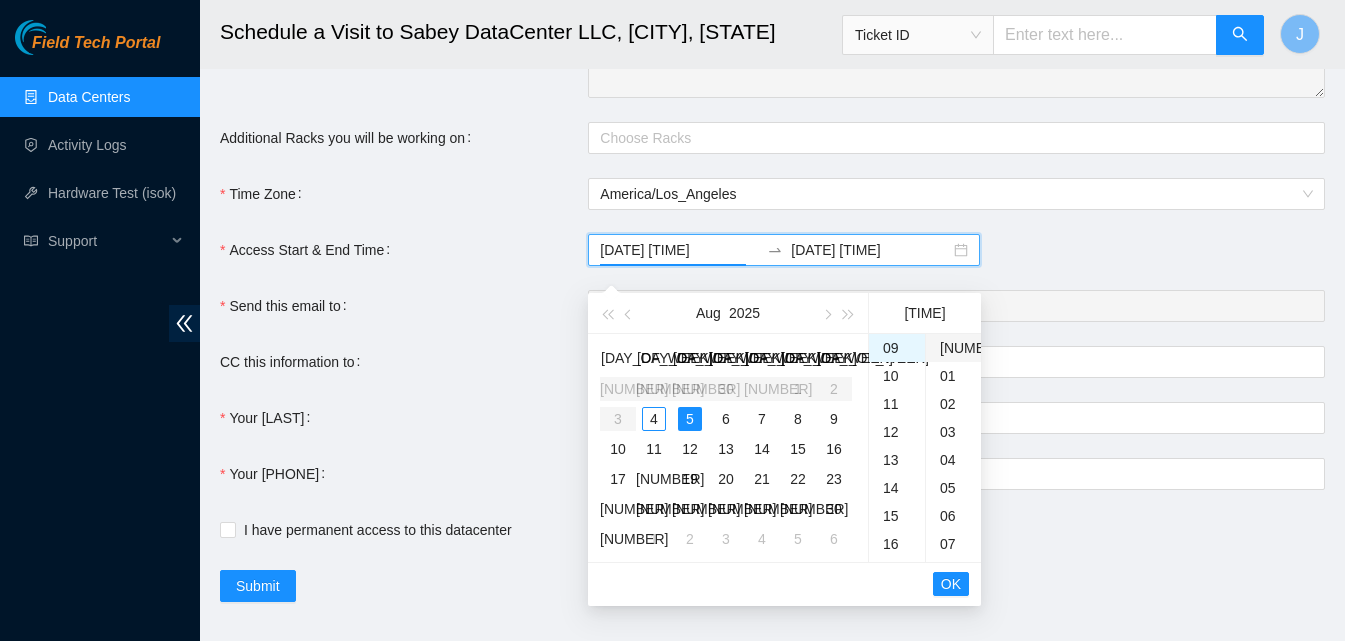 click on "[NUMBER]" at bounding box center (953, 348) 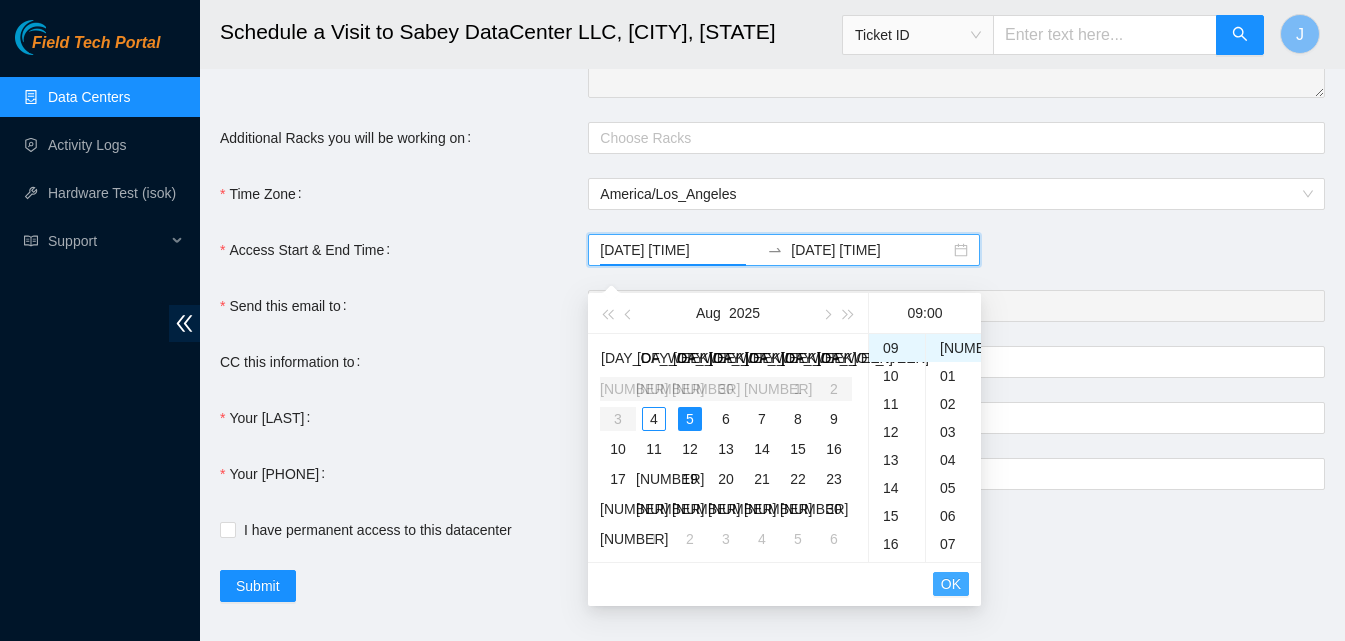 click on "OK" at bounding box center [951, 584] 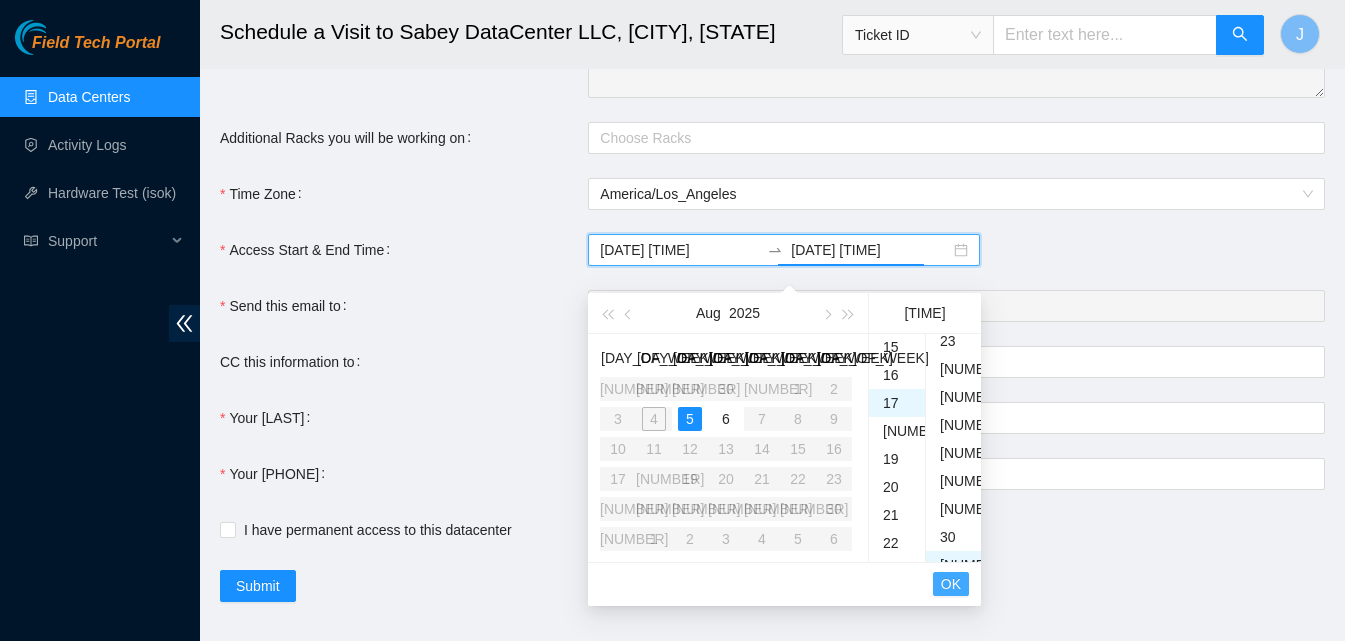 scroll, scrollTop: 476, scrollLeft: 0, axis: vertical 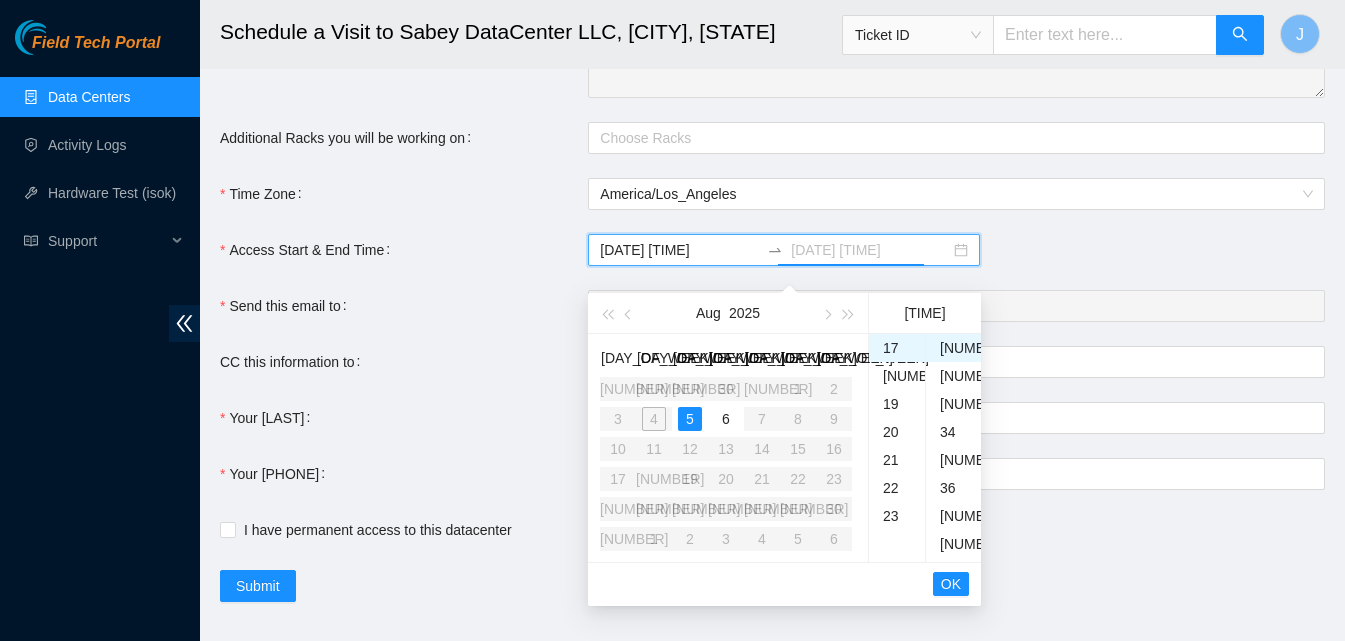click on "5" at bounding box center (690, 419) 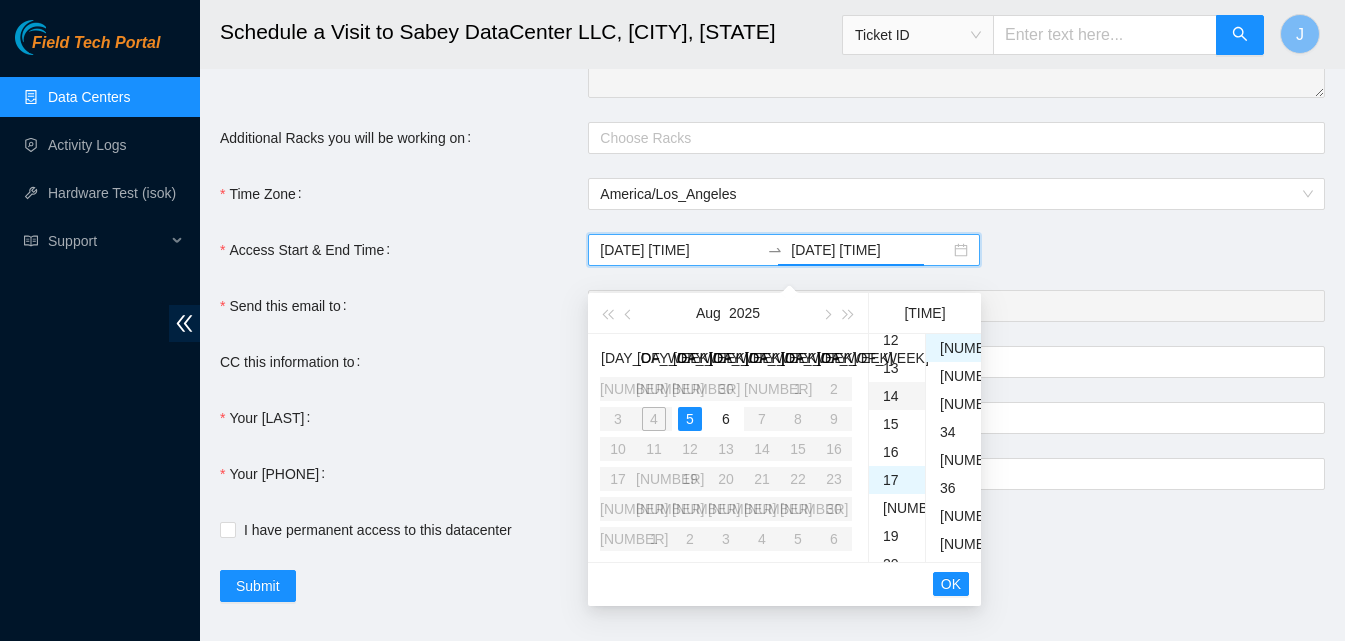 scroll, scrollTop: 376, scrollLeft: 0, axis: vertical 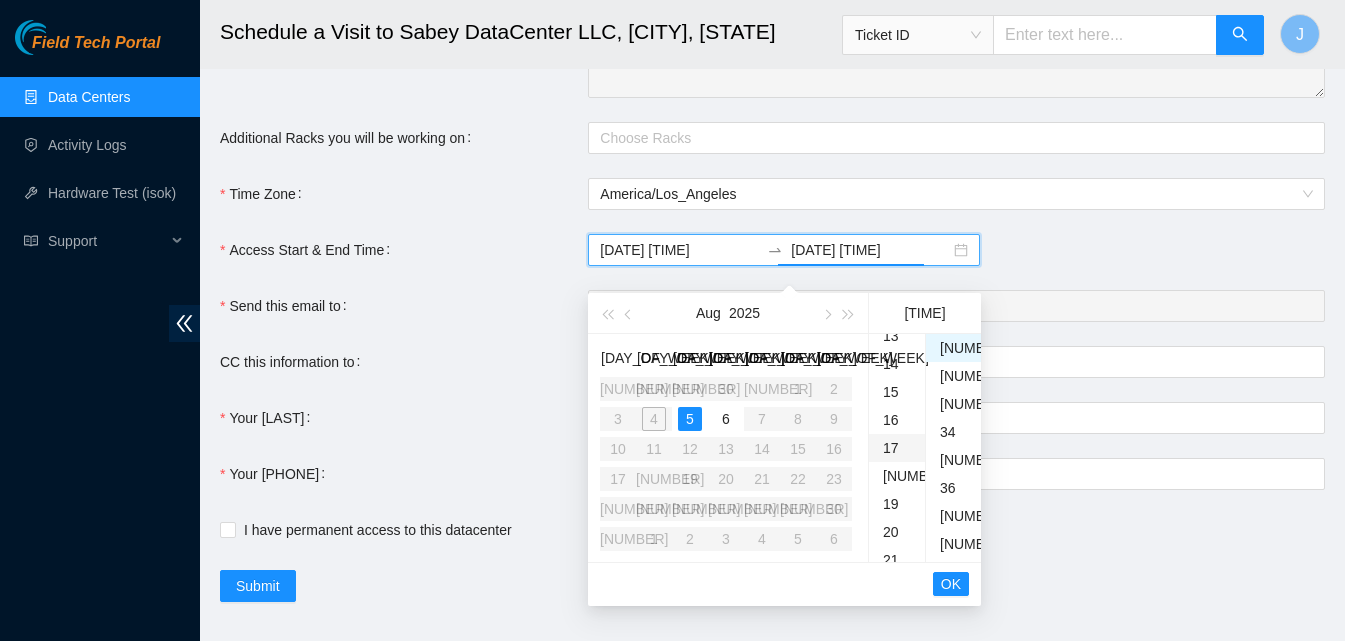click on "17" at bounding box center (897, 448) 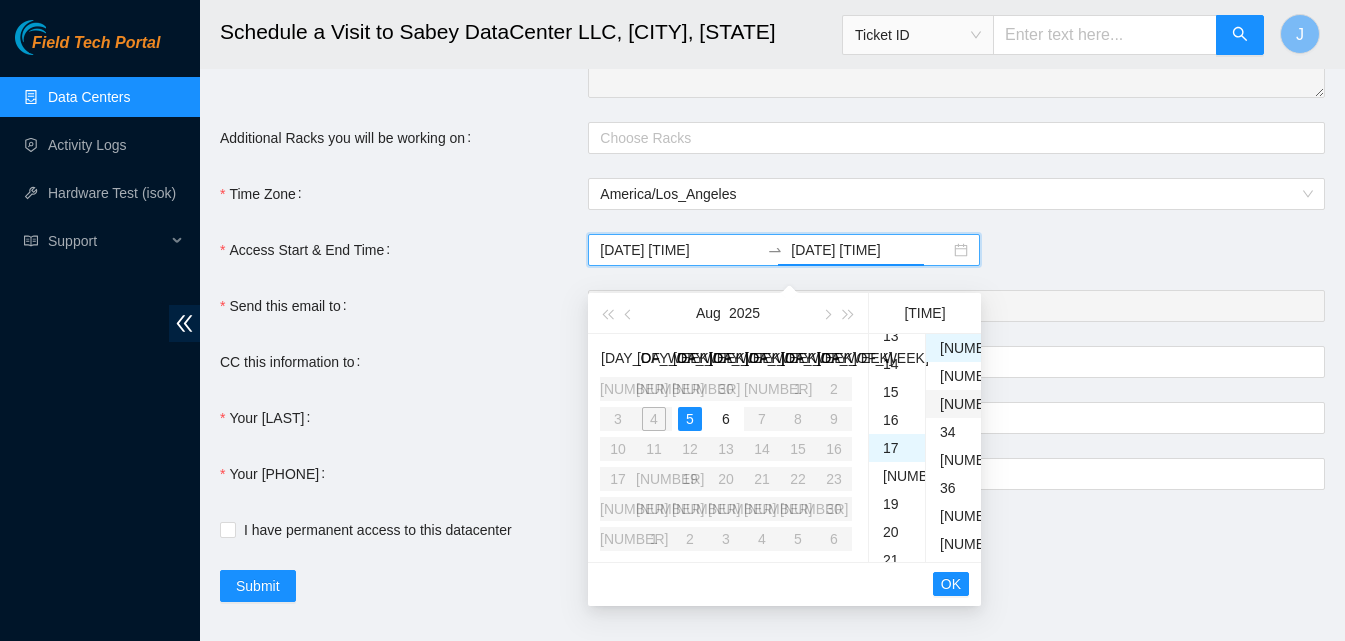 scroll, scrollTop: 768, scrollLeft: 0, axis: vertical 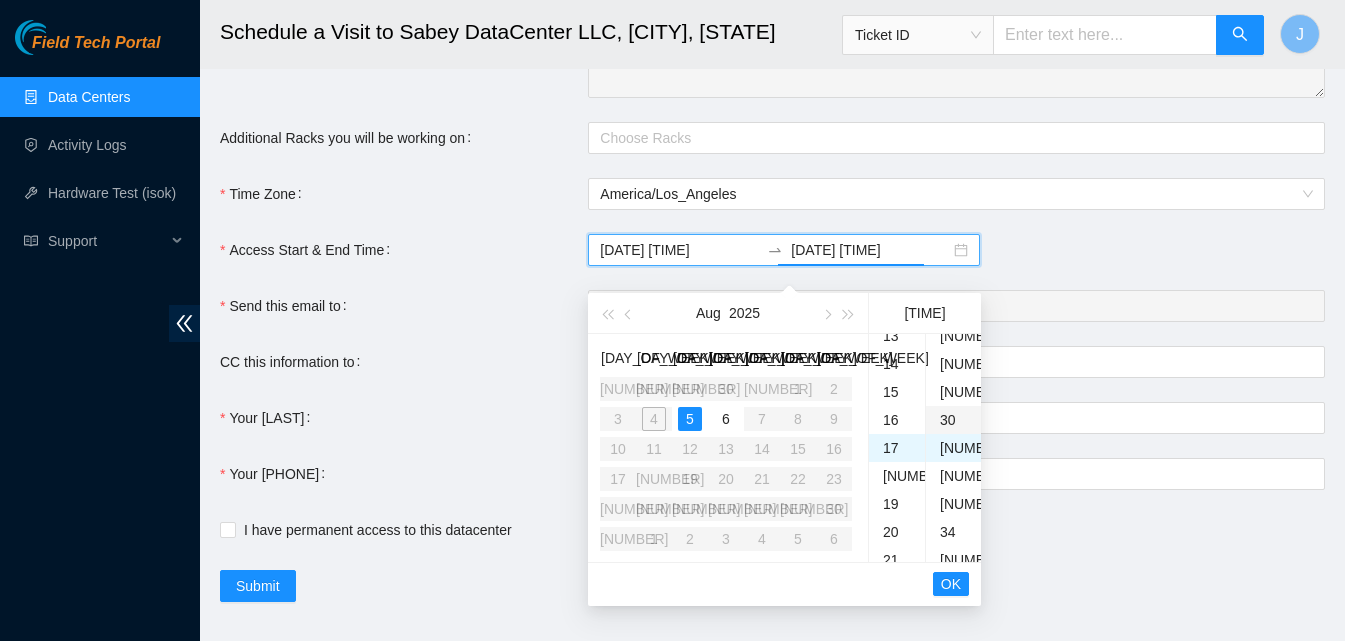 click on "30" at bounding box center (953, 420) 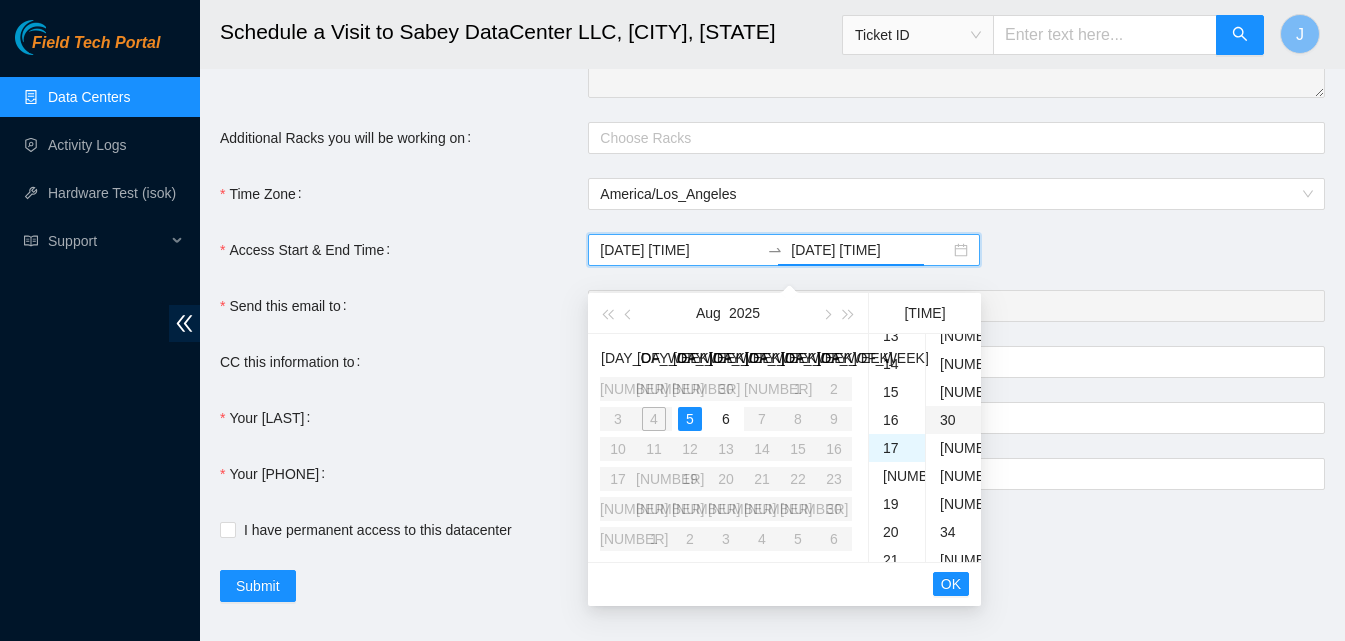 scroll, scrollTop: 840, scrollLeft: 0, axis: vertical 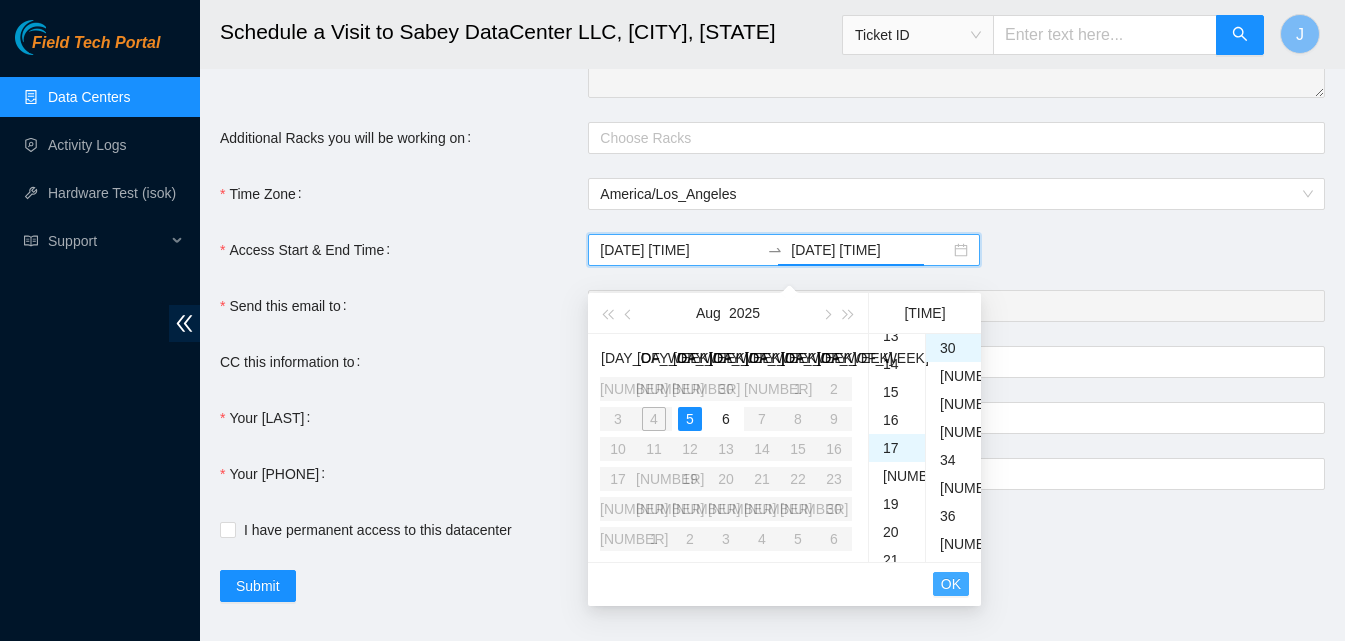 click on "OK" at bounding box center [951, 584] 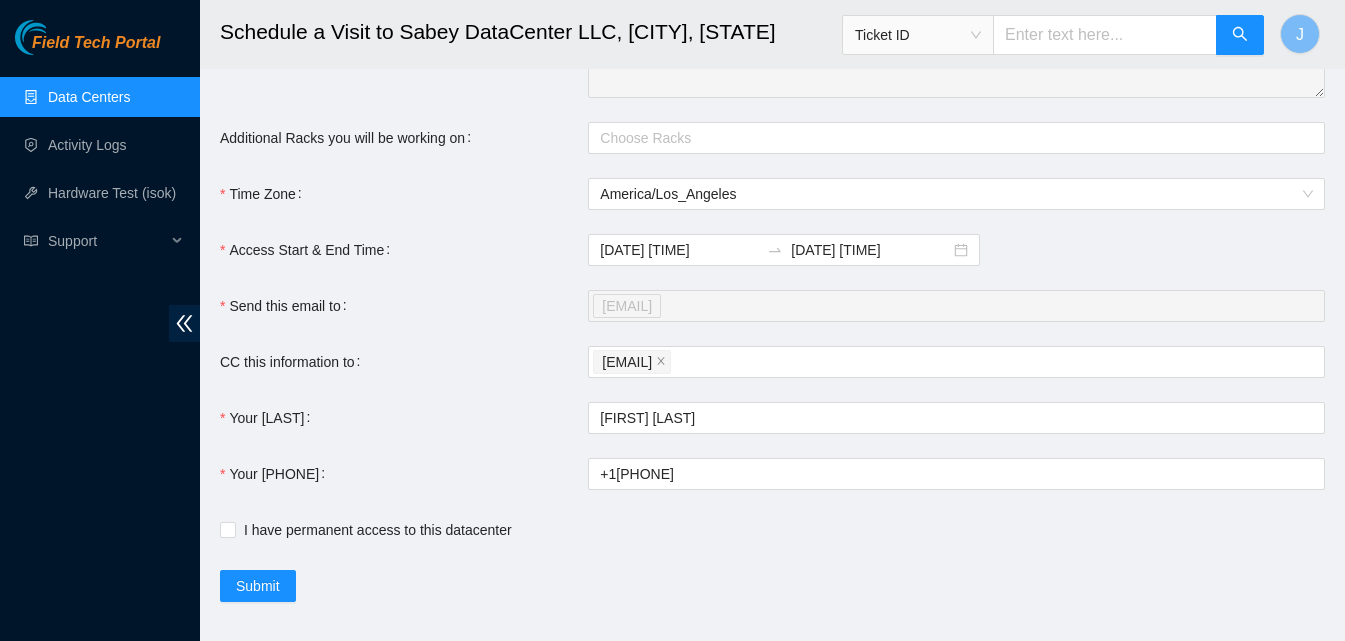 drag, startPoint x: 216, startPoint y: 554, endPoint x: 241, endPoint y: 548, distance: 25.70992 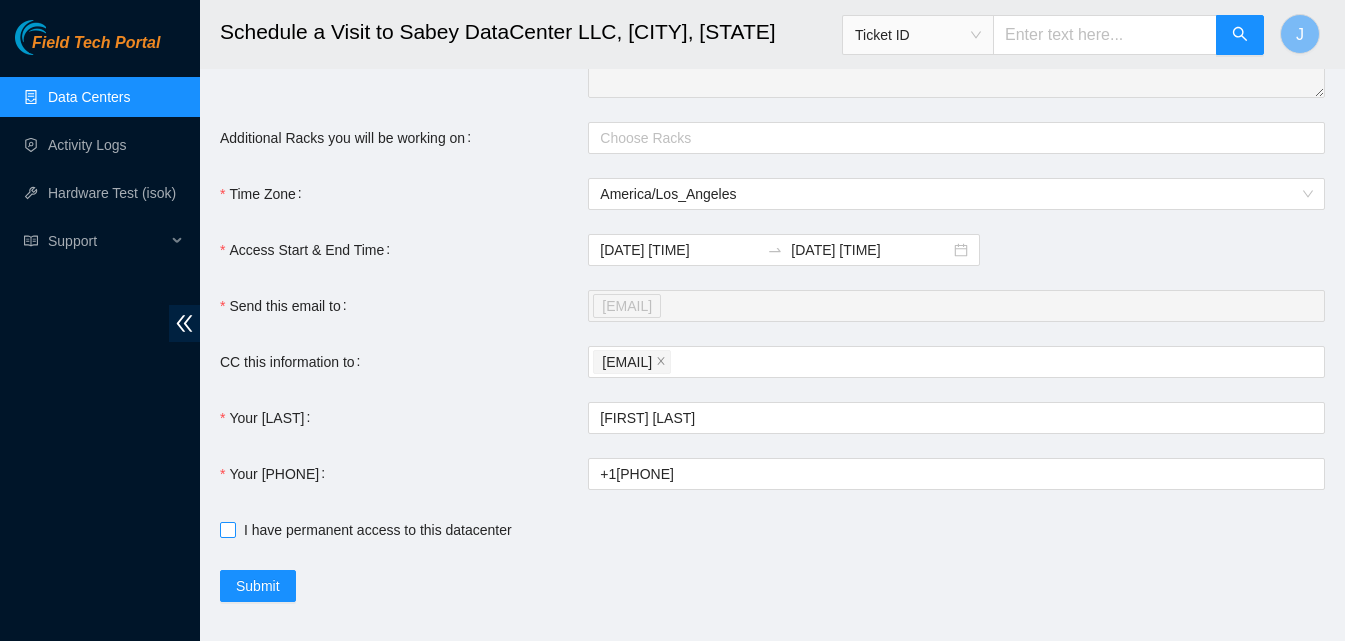 click on "I have permanent access to this datacenter" at bounding box center [378, 530] 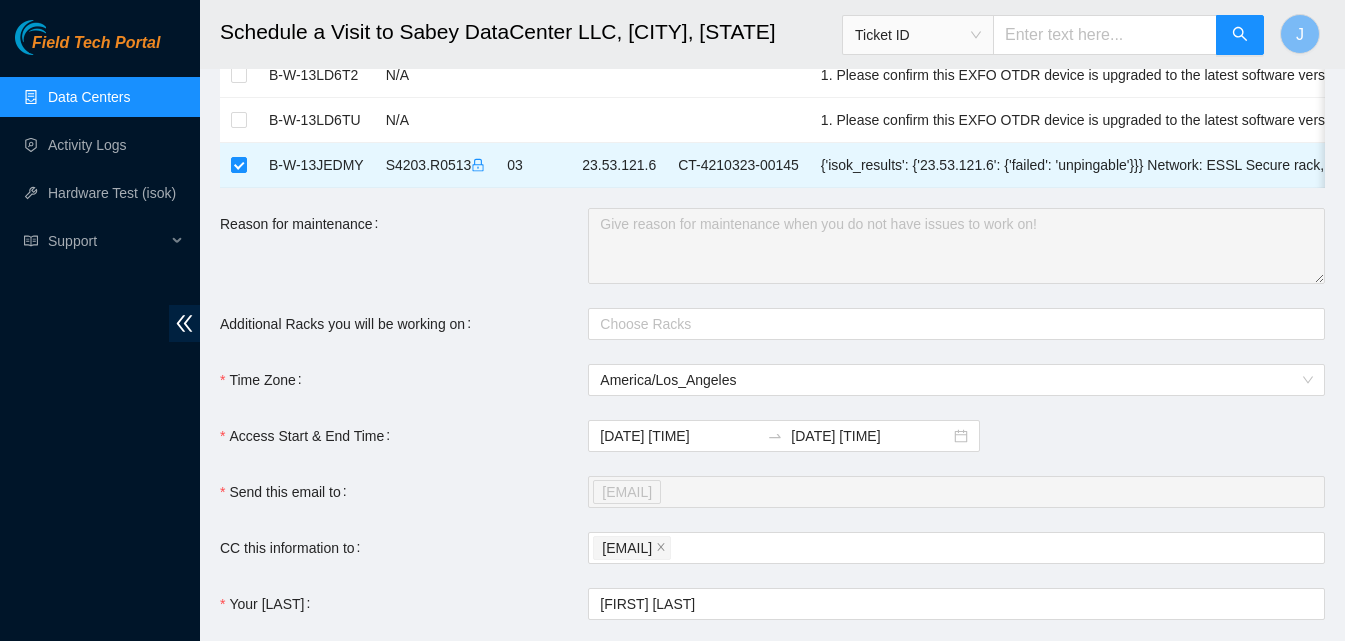 scroll, scrollTop: 300, scrollLeft: 0, axis: vertical 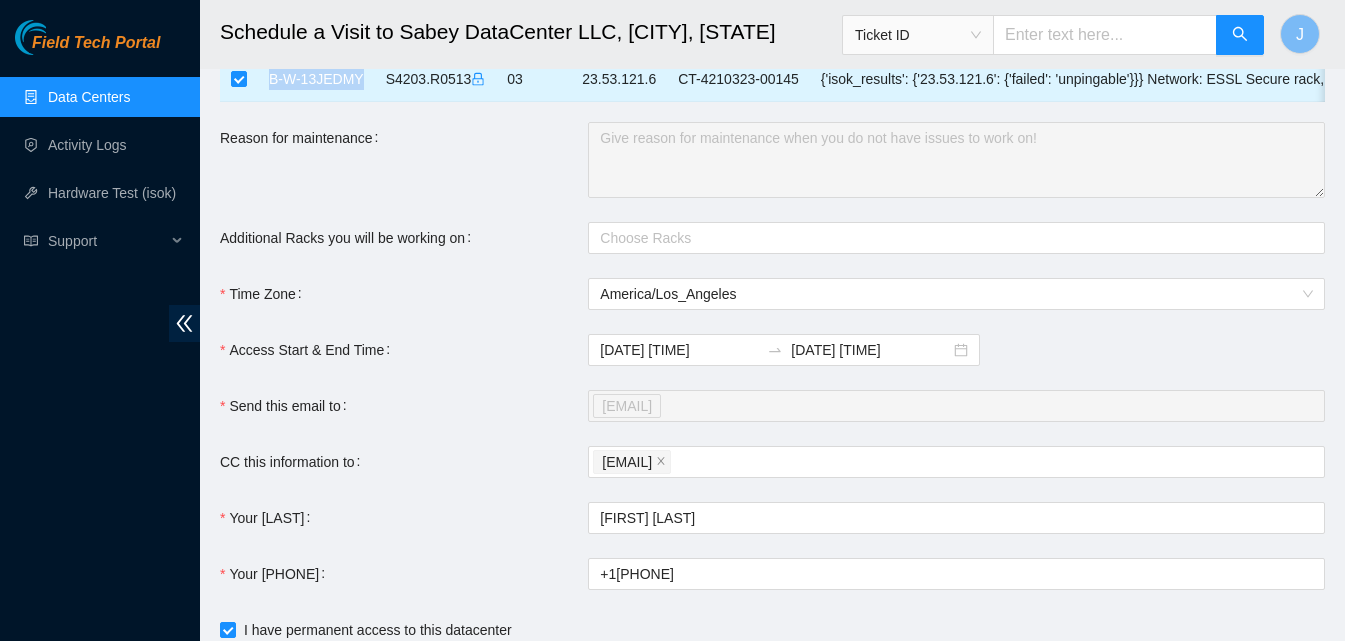 drag, startPoint x: 360, startPoint y: 83, endPoint x: 268, endPoint y: 76, distance: 92.26592 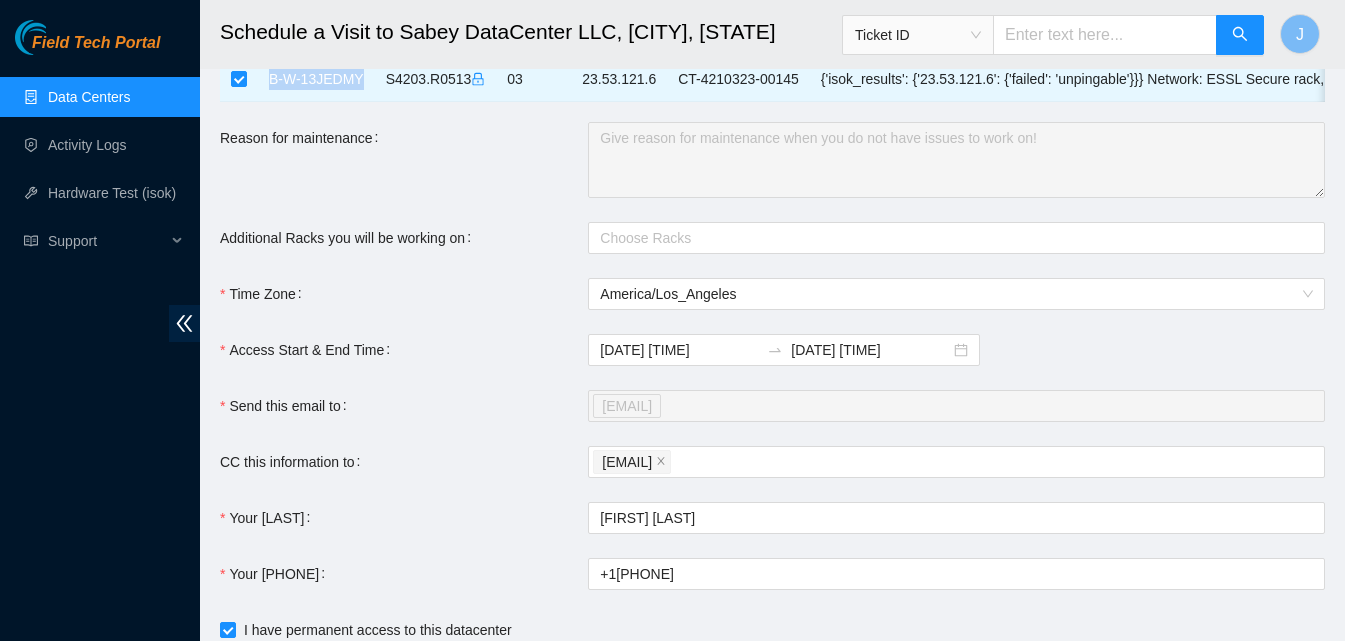 copy on "B-W-13JEDMY" 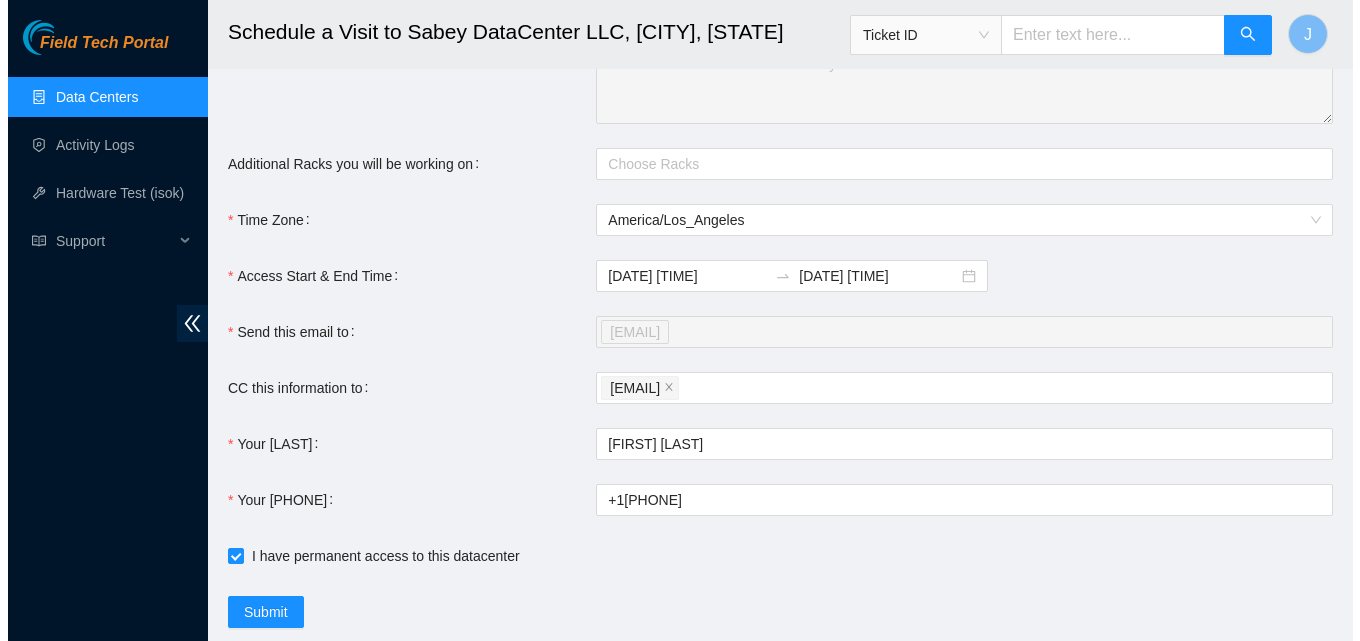 scroll, scrollTop: 442, scrollLeft: 0, axis: vertical 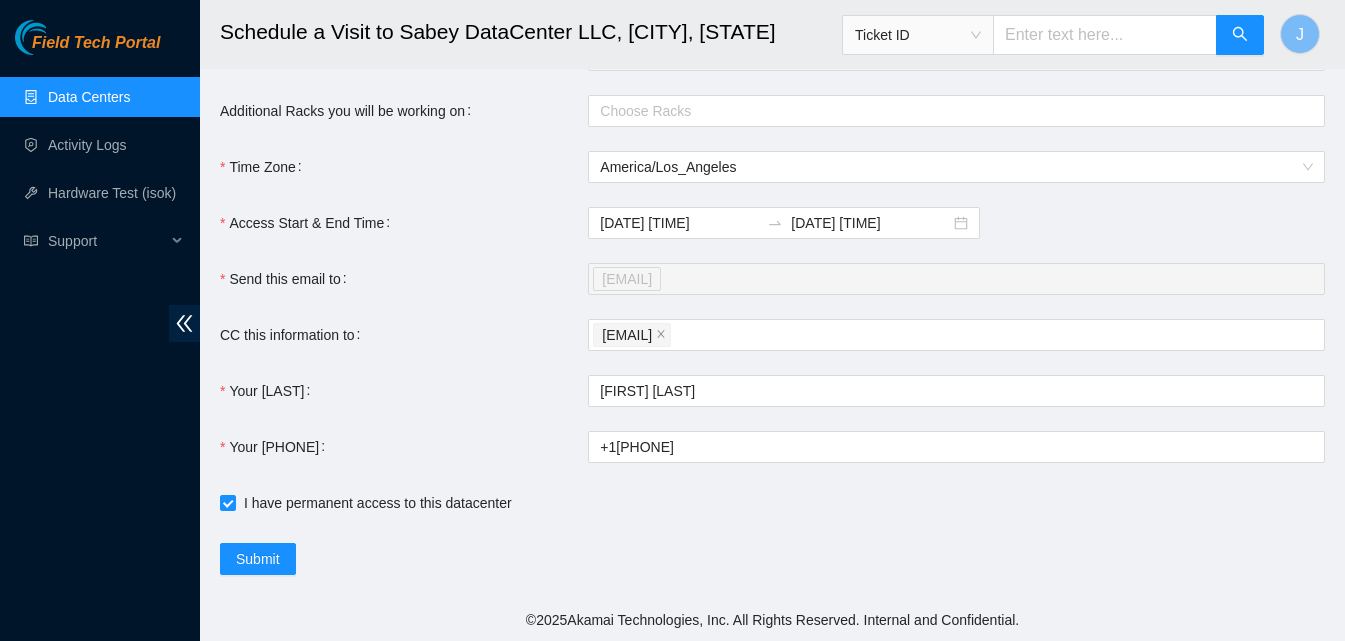 click on "Submit" at bounding box center (588, 559) 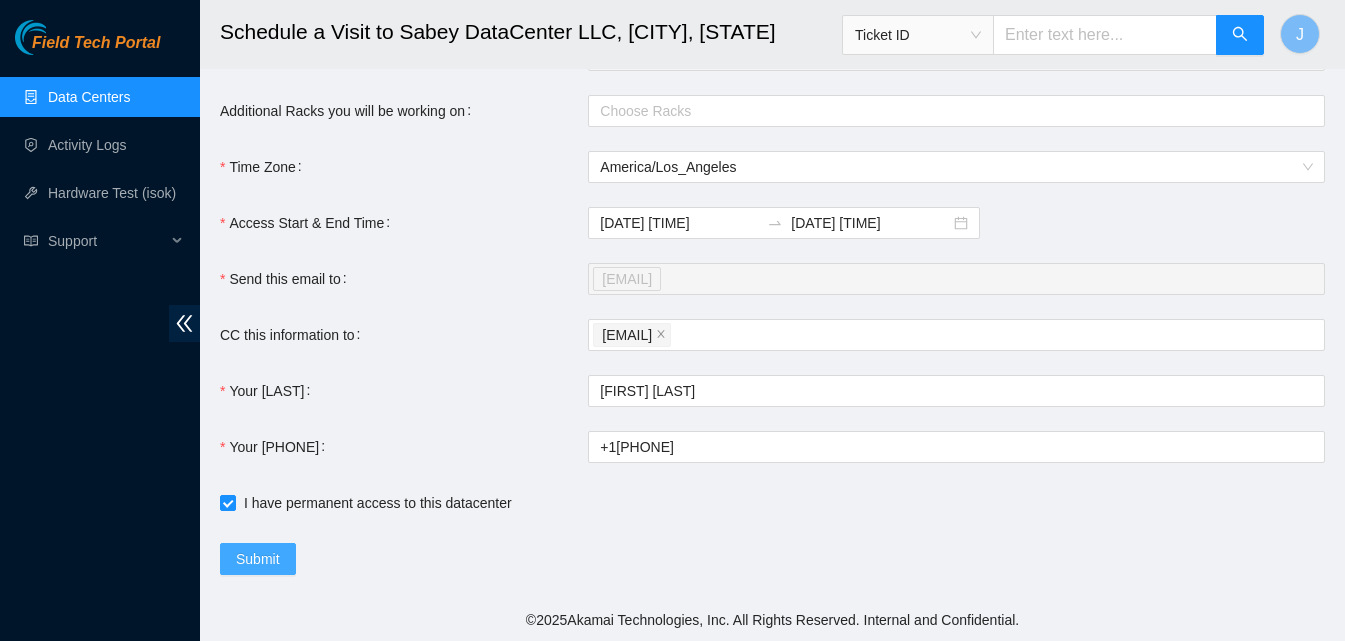click on "Submit" at bounding box center (258, 559) 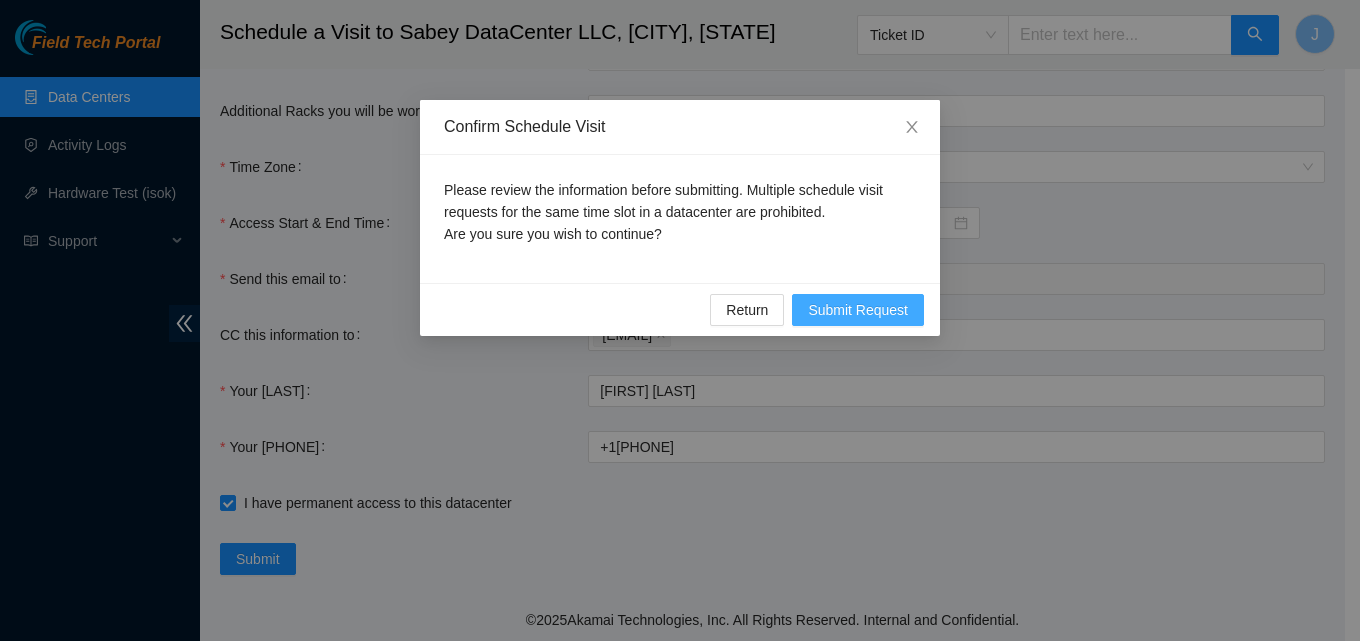click on "Submit Request" at bounding box center (858, 310) 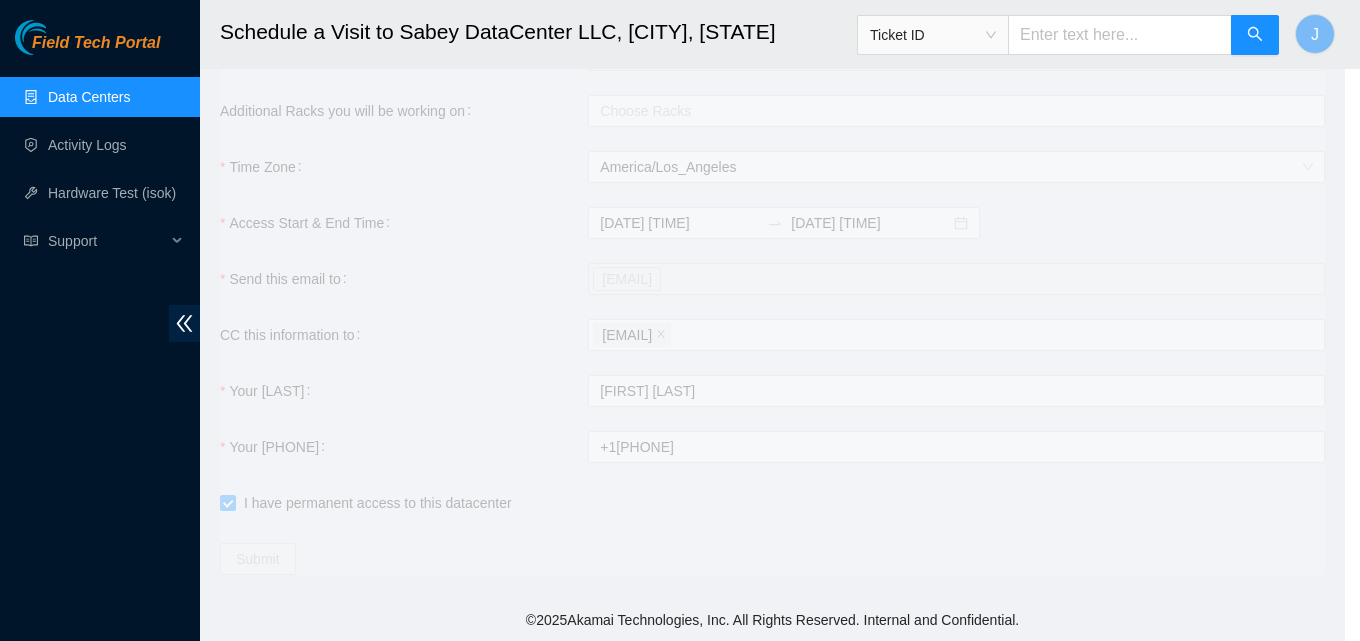 type on "[DATE] [TIME]" 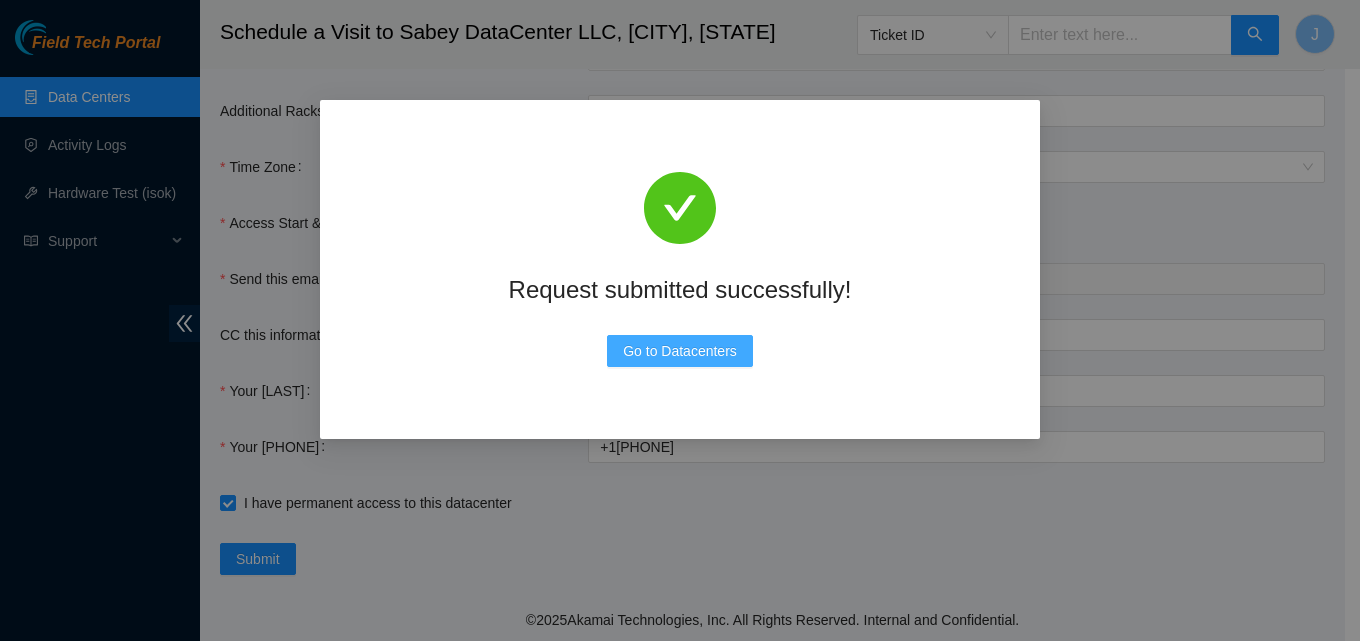 click on "Go to Datacenters" at bounding box center [680, 351] 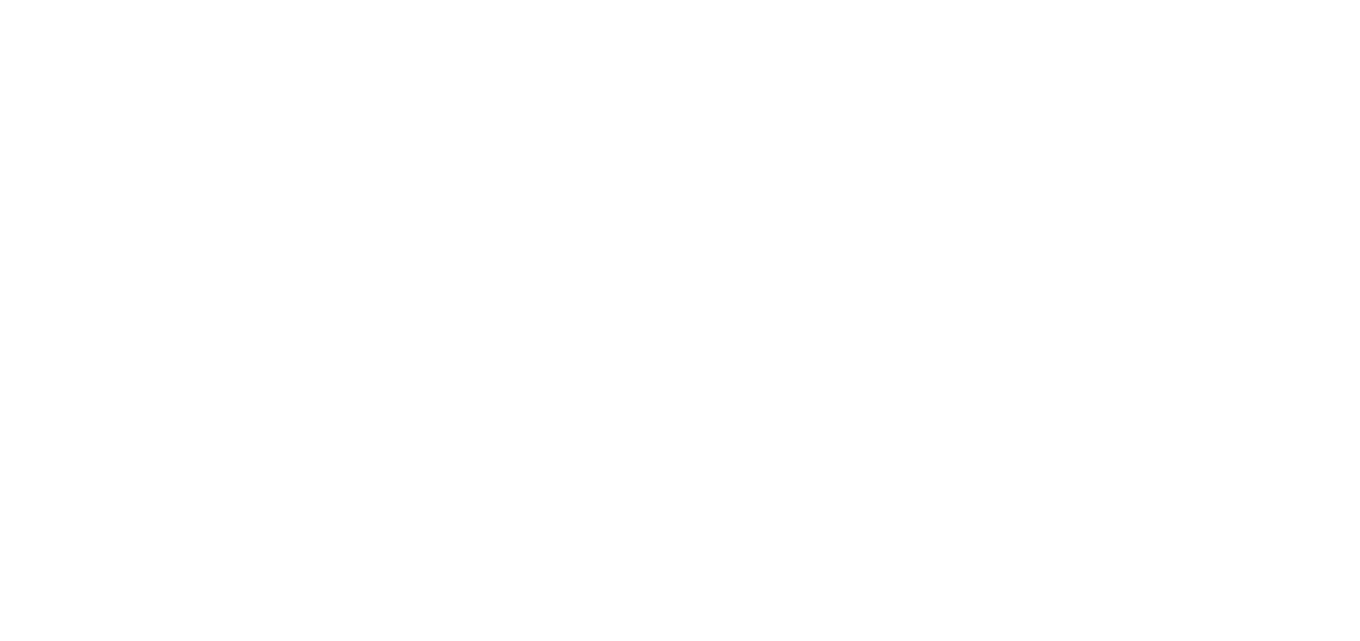 scroll, scrollTop: 0, scrollLeft: 0, axis: both 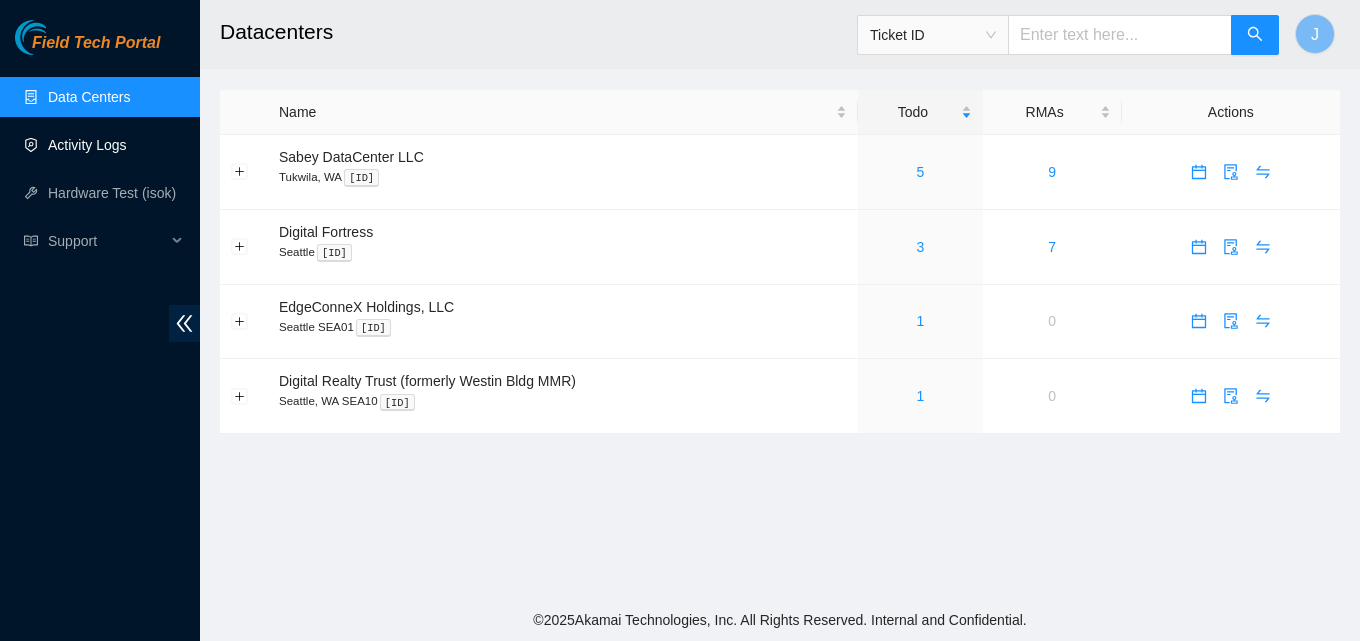 click on "Activity Logs" at bounding box center [87, 145] 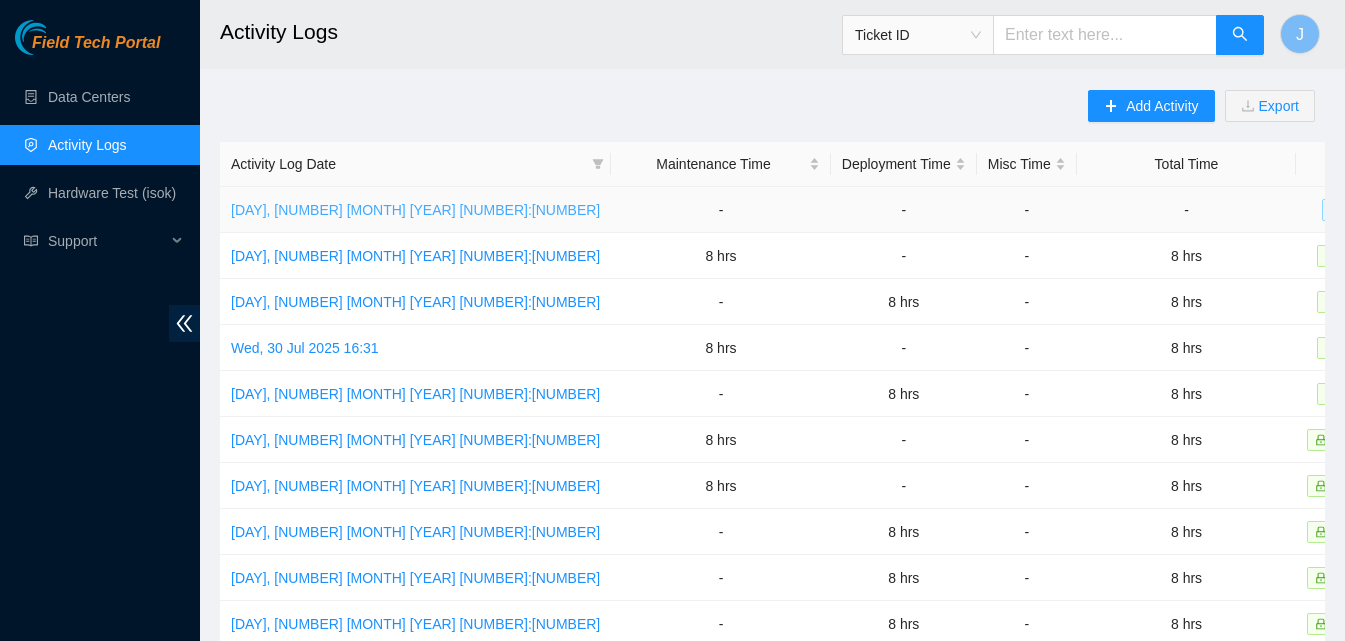 click on "Mon, 04 Aug 2025 15:21" at bounding box center [415, 210] 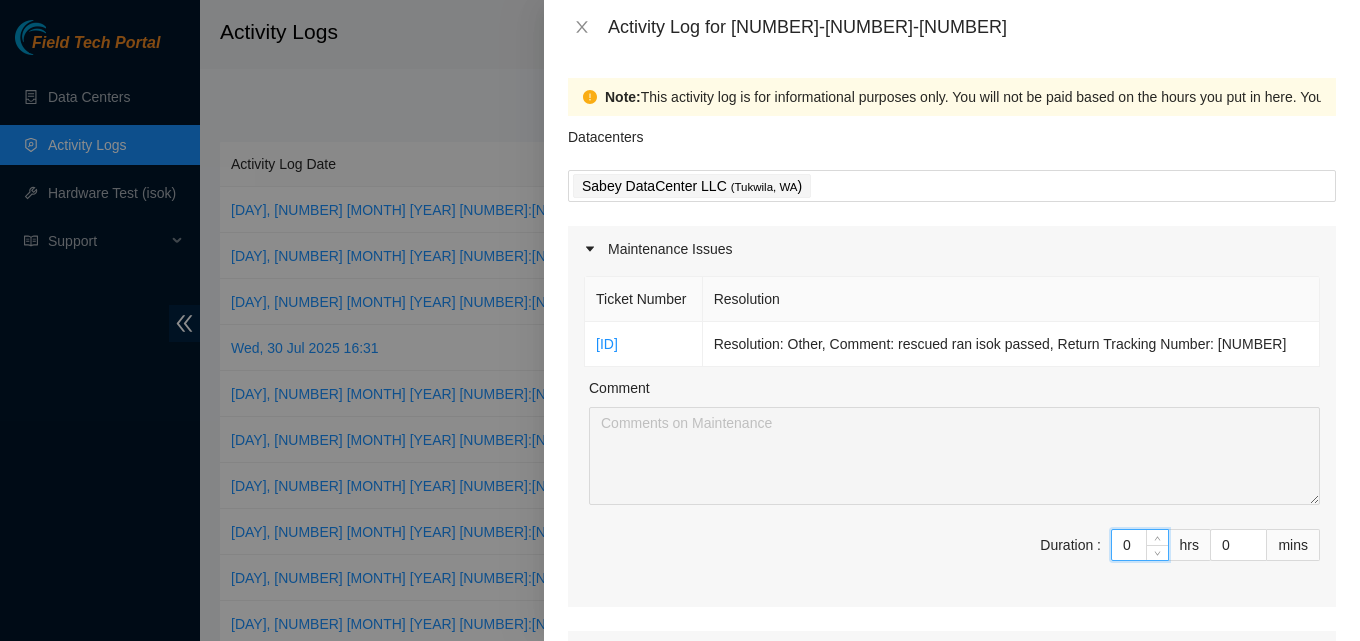 click on "0" at bounding box center (1140, 545) 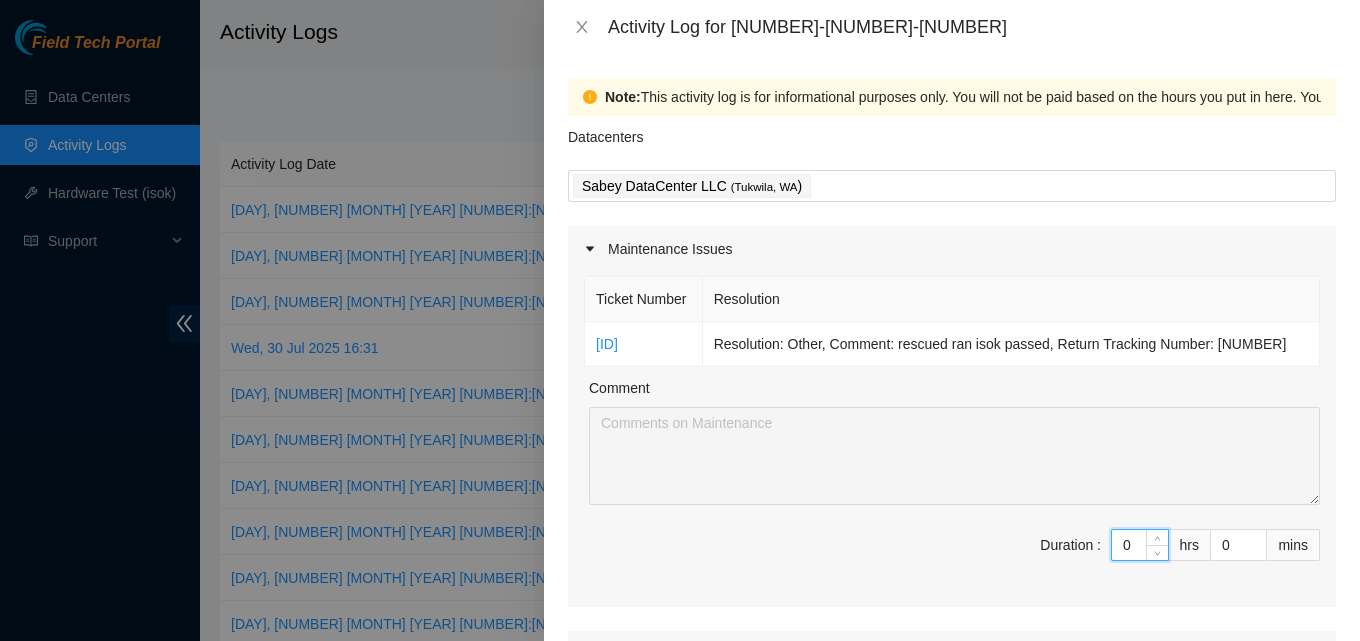 type on "08" 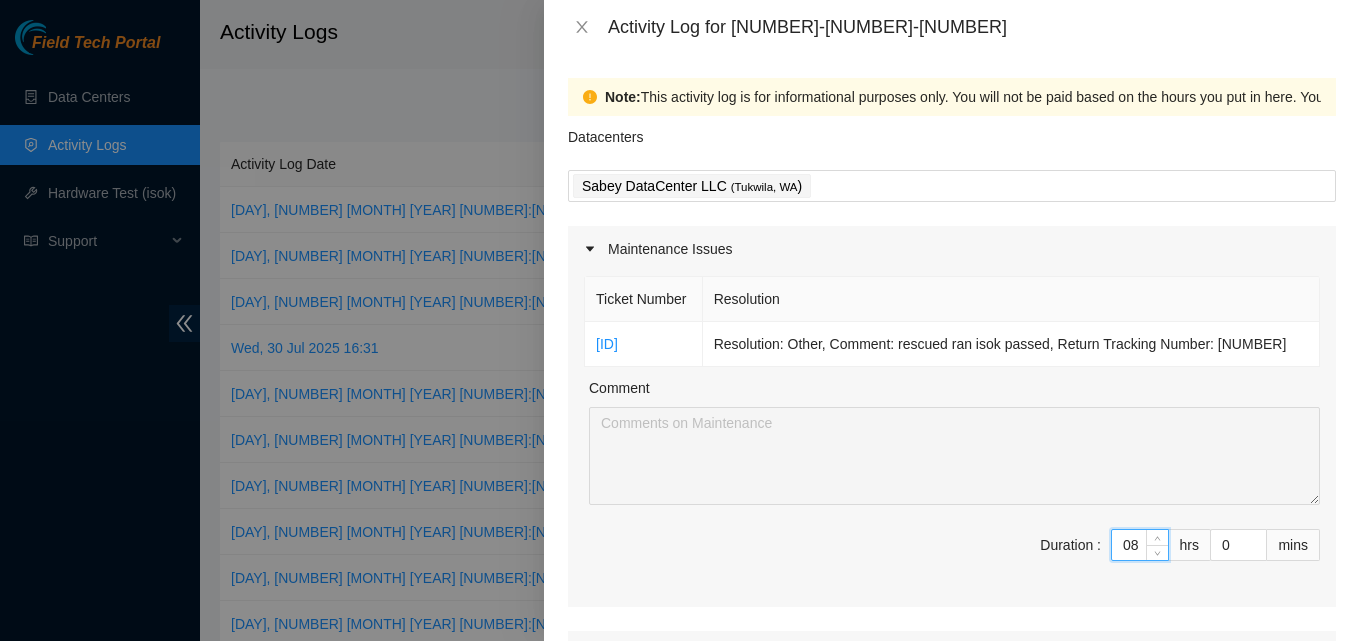 type on "8" 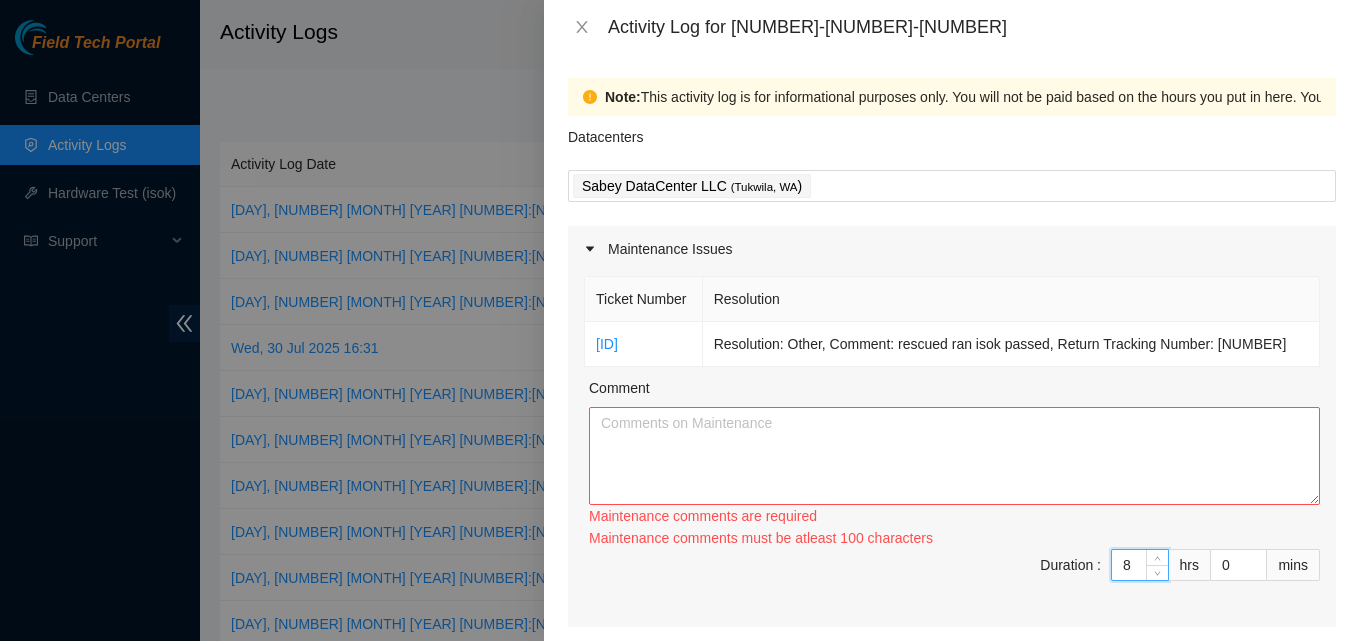 type on "8" 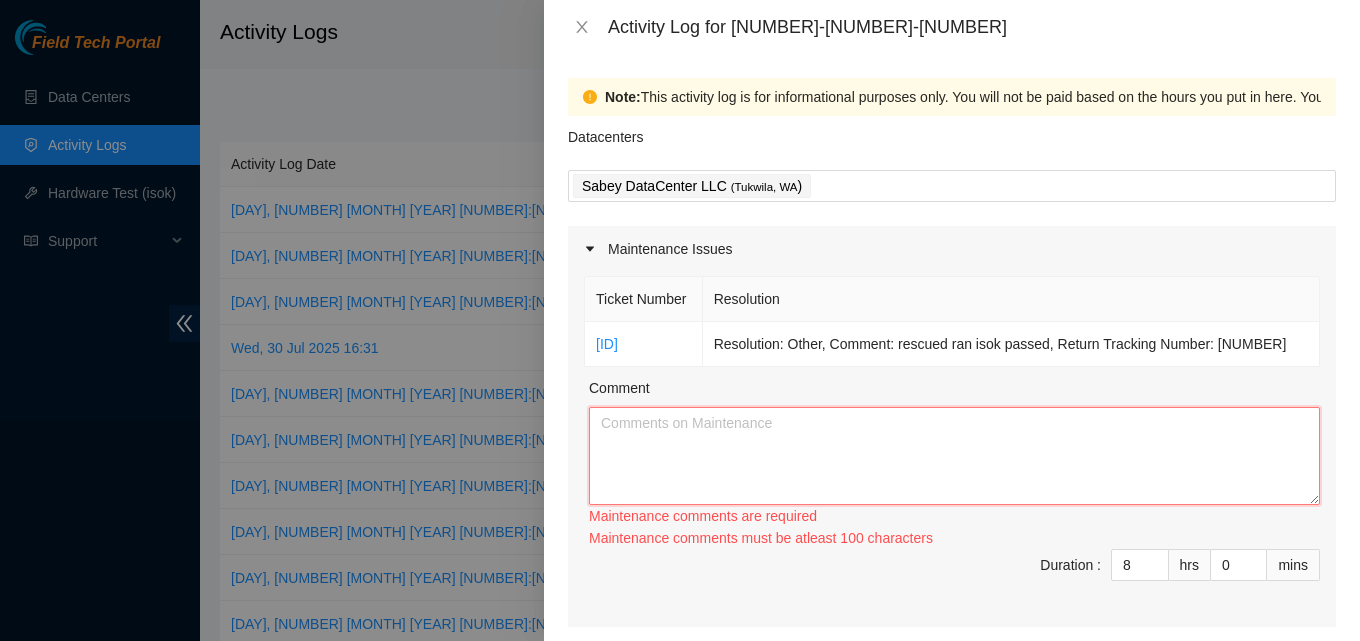 click on "Comment" at bounding box center [954, 456] 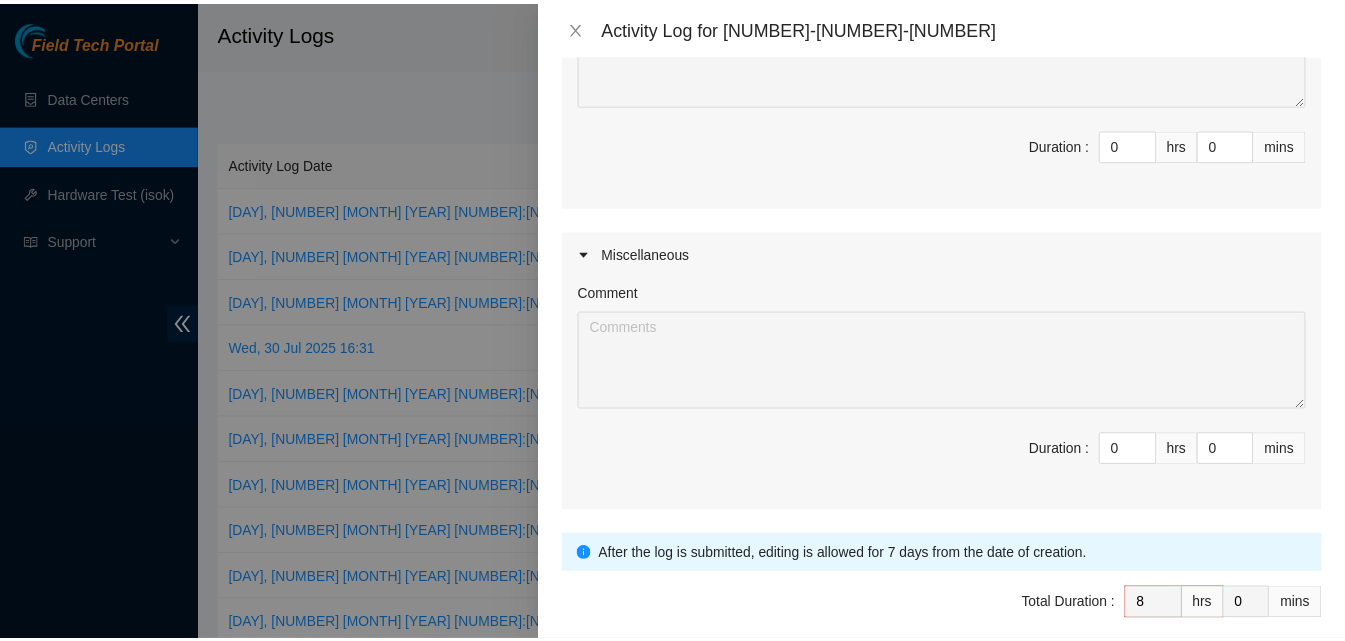 scroll, scrollTop: 793, scrollLeft: 0, axis: vertical 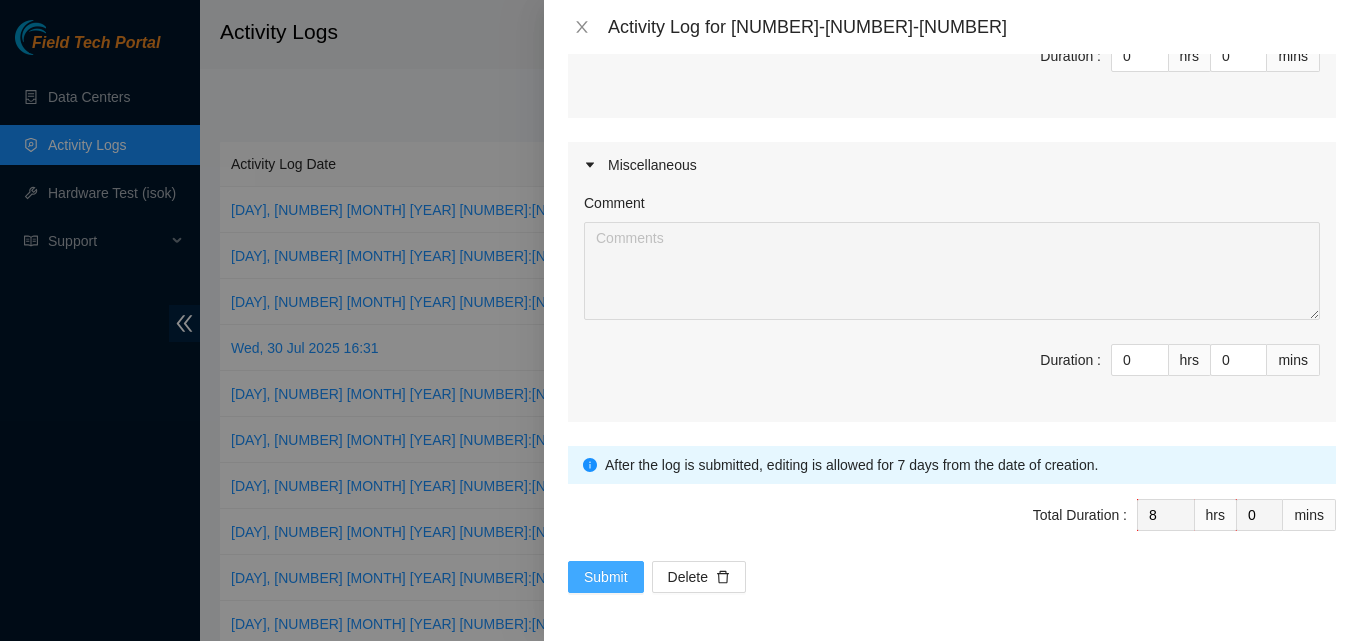 type on "worked on deployment in the morning. tidied up the fiber, troubleshooted connections. got things up and running.. worked." 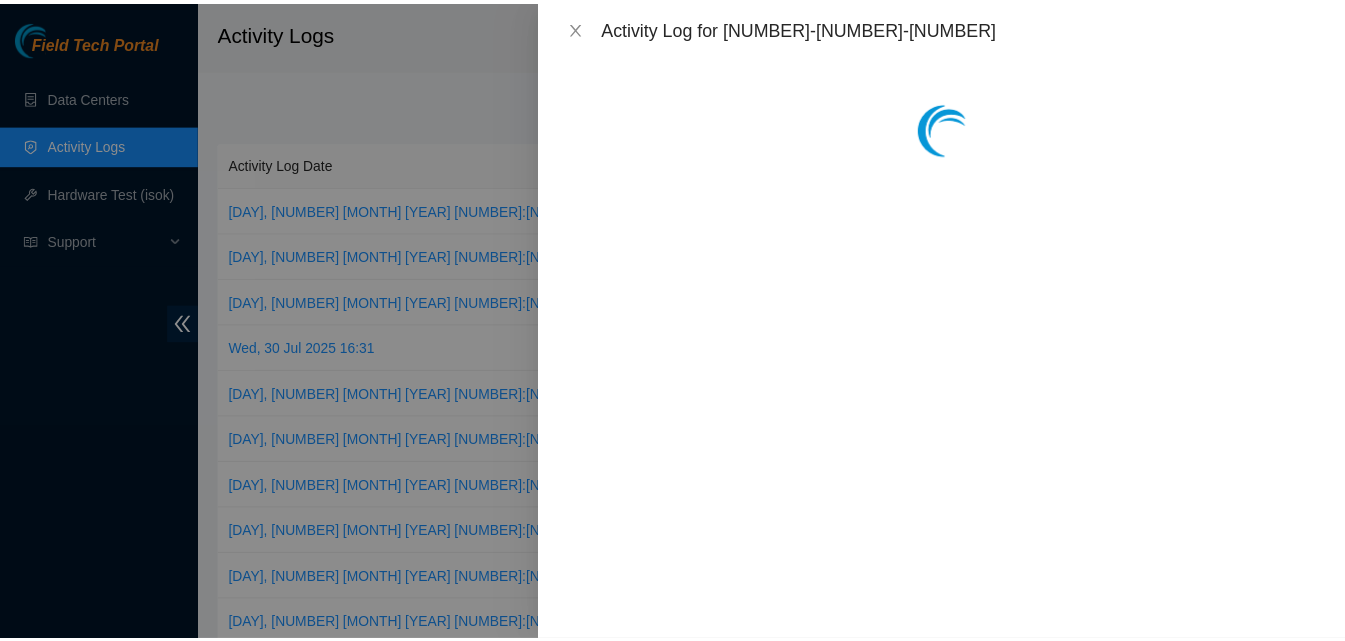 scroll, scrollTop: 0, scrollLeft: 0, axis: both 